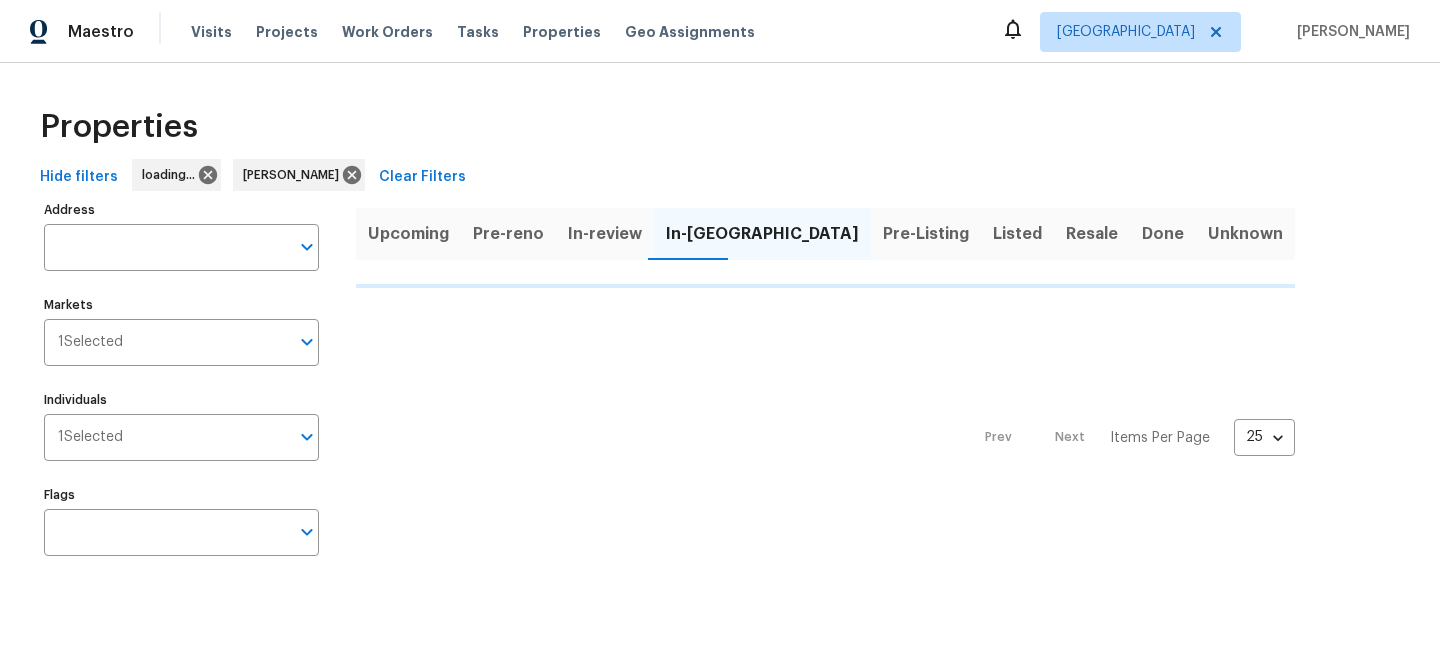 scroll, scrollTop: 0, scrollLeft: 0, axis: both 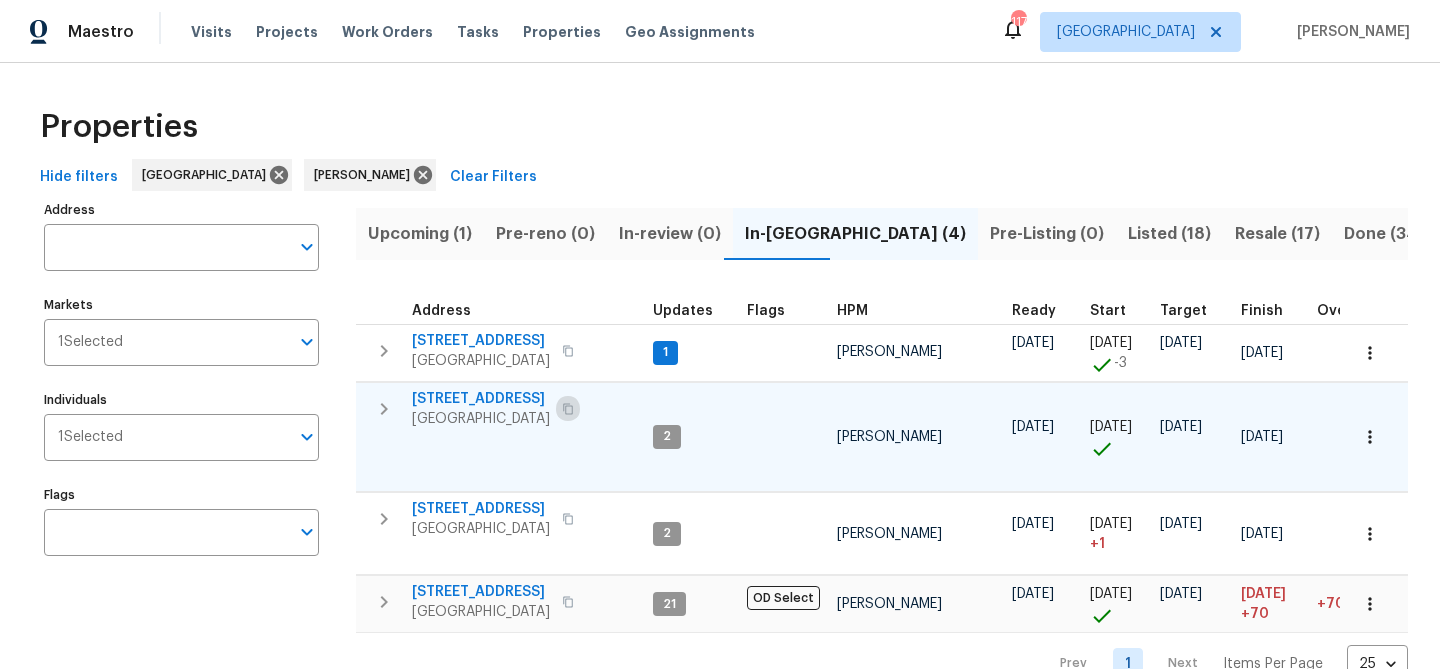 click 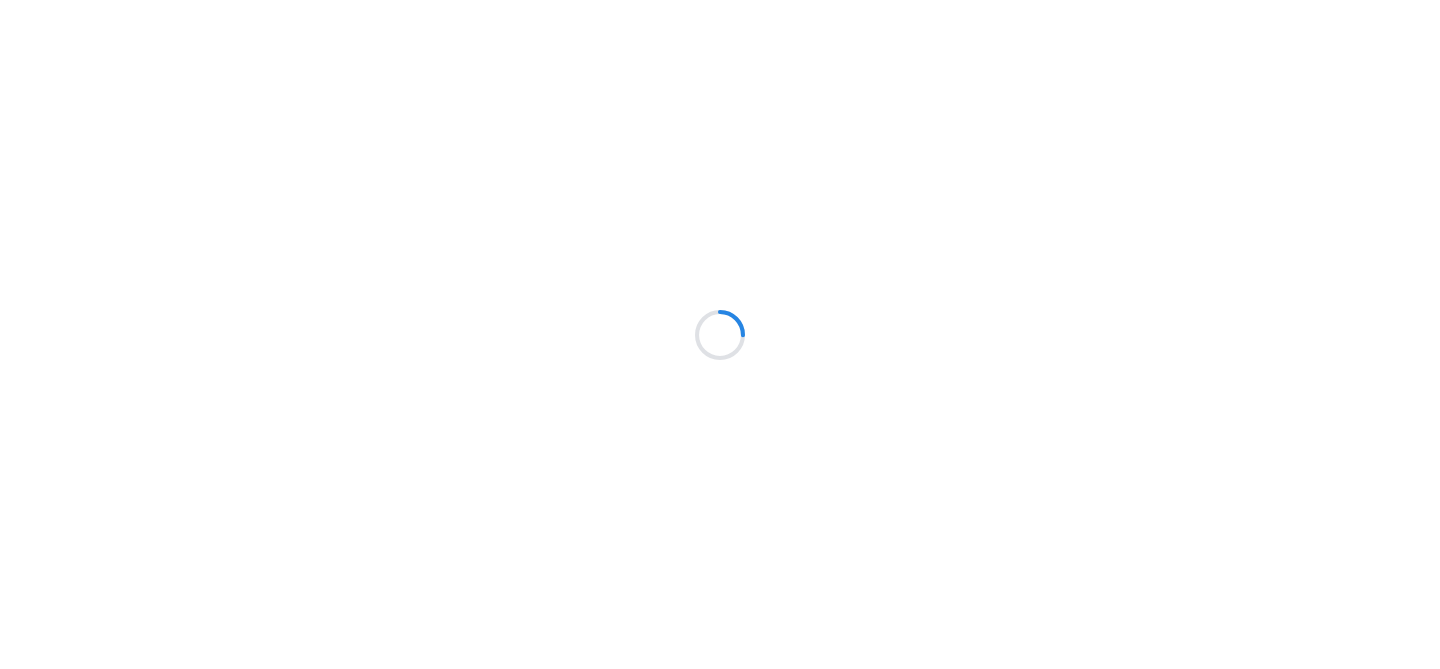 scroll, scrollTop: 0, scrollLeft: 0, axis: both 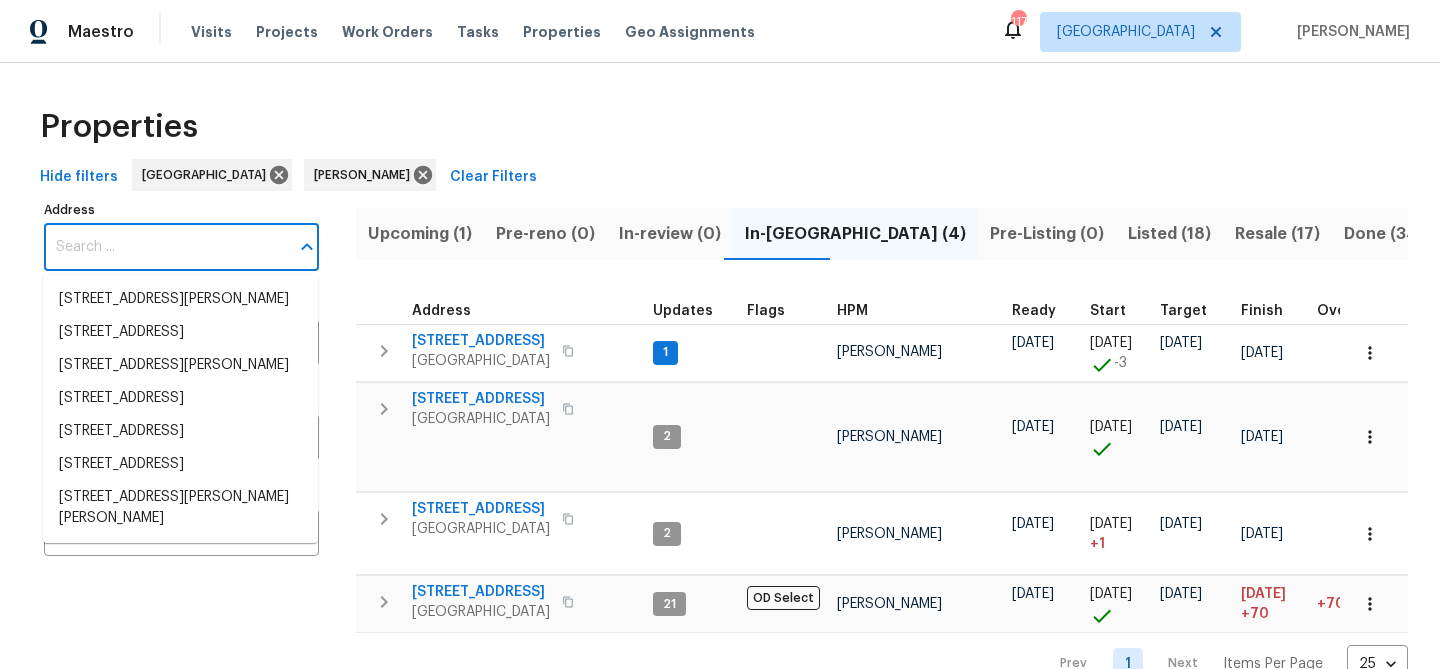 click on "Address" at bounding box center [166, 247] 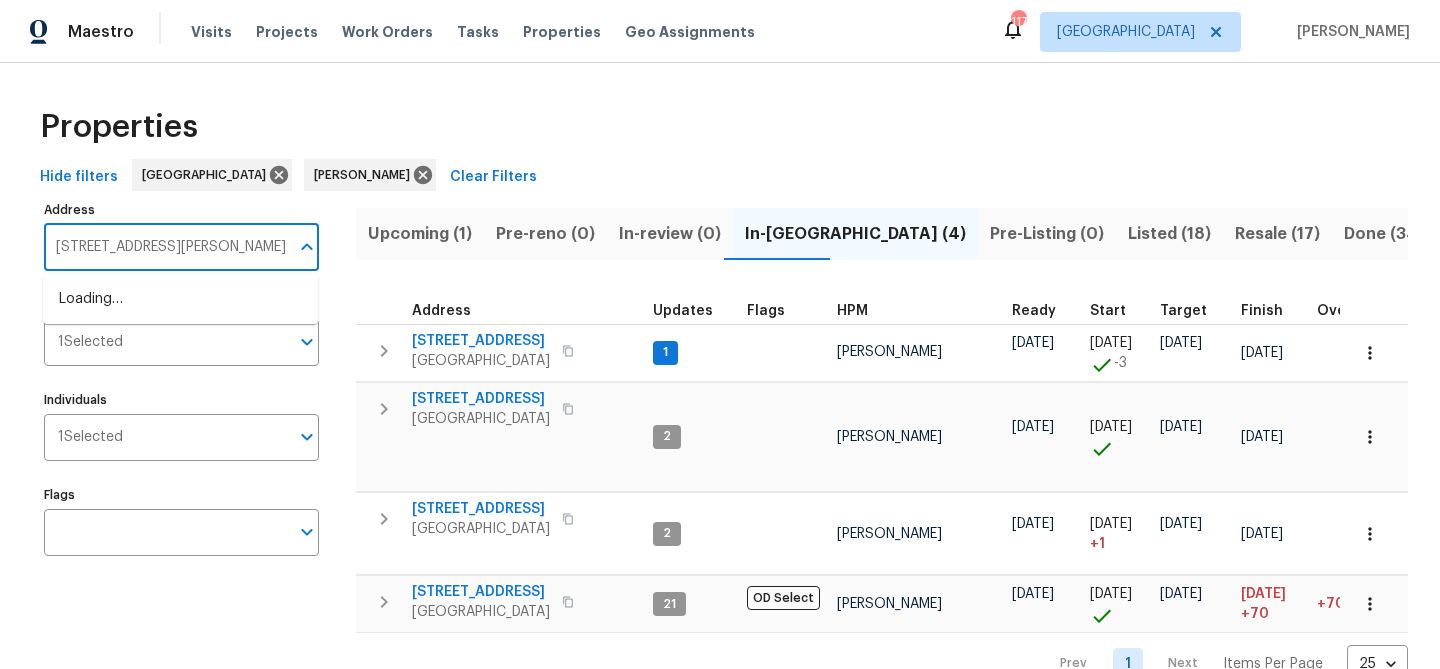 scroll, scrollTop: 0, scrollLeft: 20, axis: horizontal 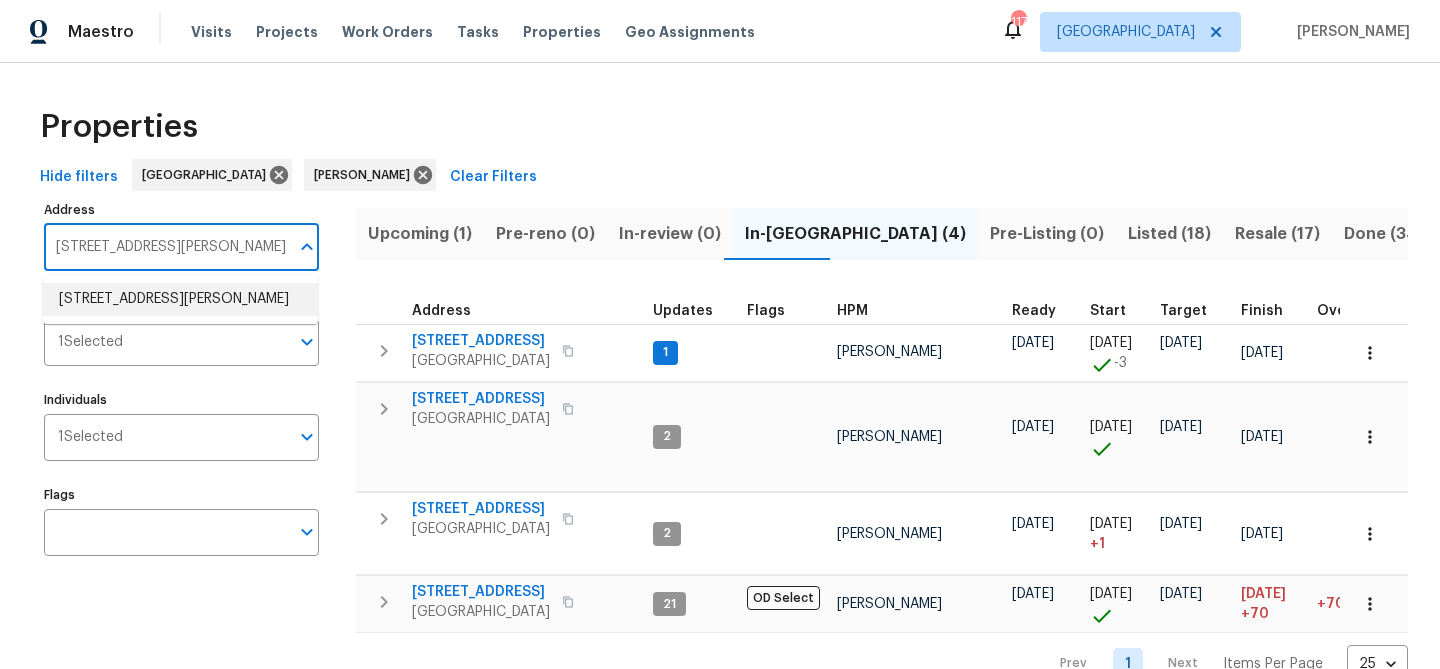 click on "2622 Abington Dr Snellville GA 30078" at bounding box center [180, 299] 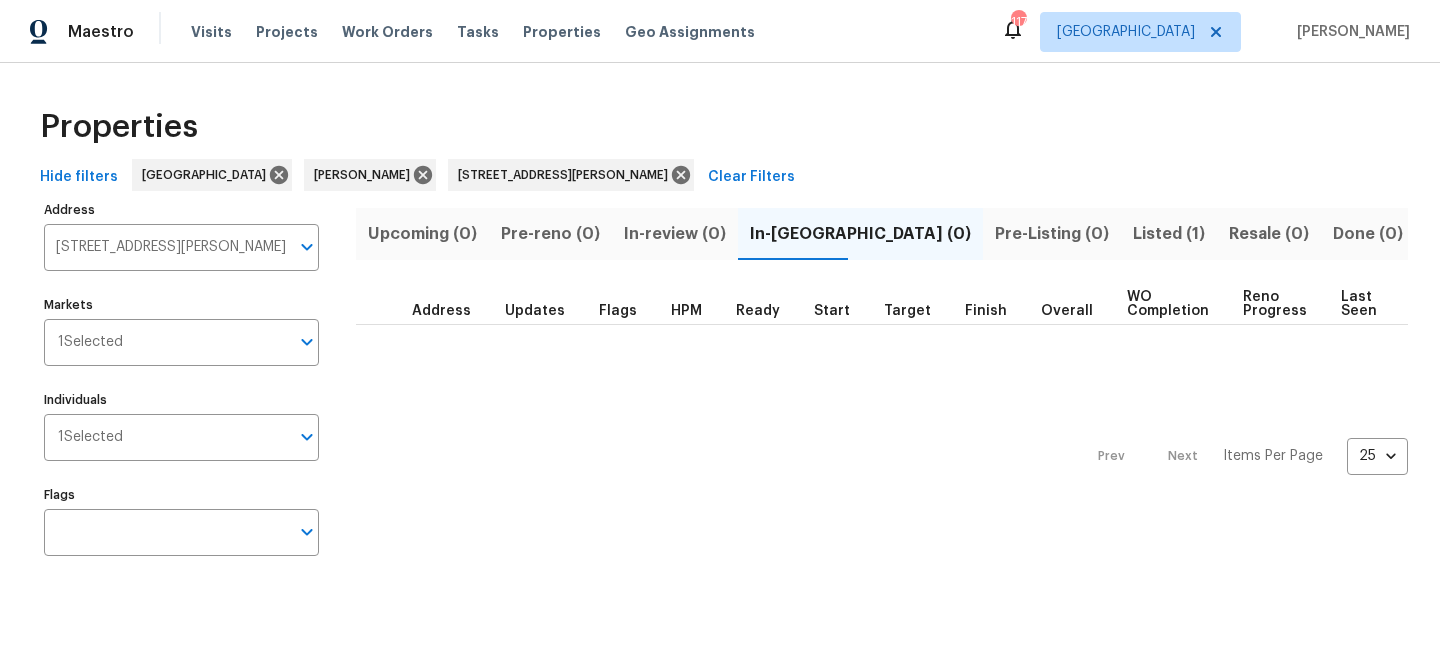 click on "Listed (1)" at bounding box center [1169, 234] 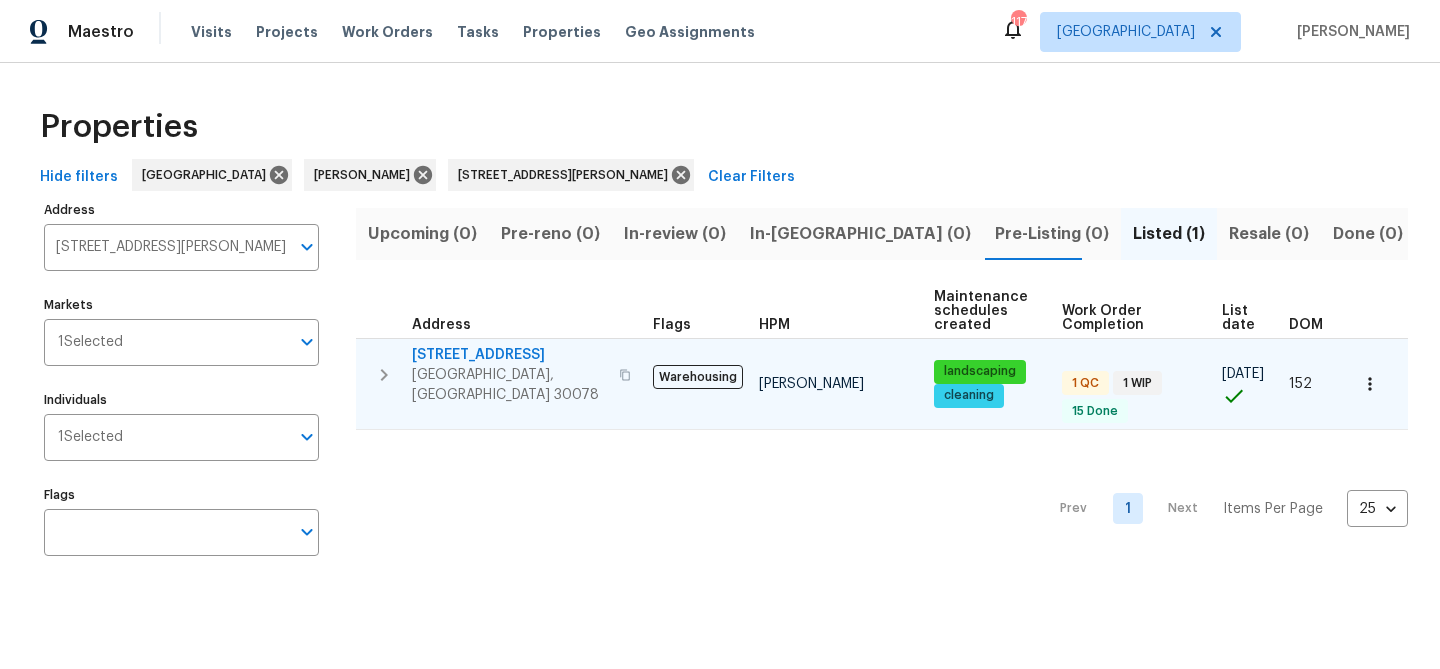 click on "[STREET_ADDRESS]" at bounding box center (509, 355) 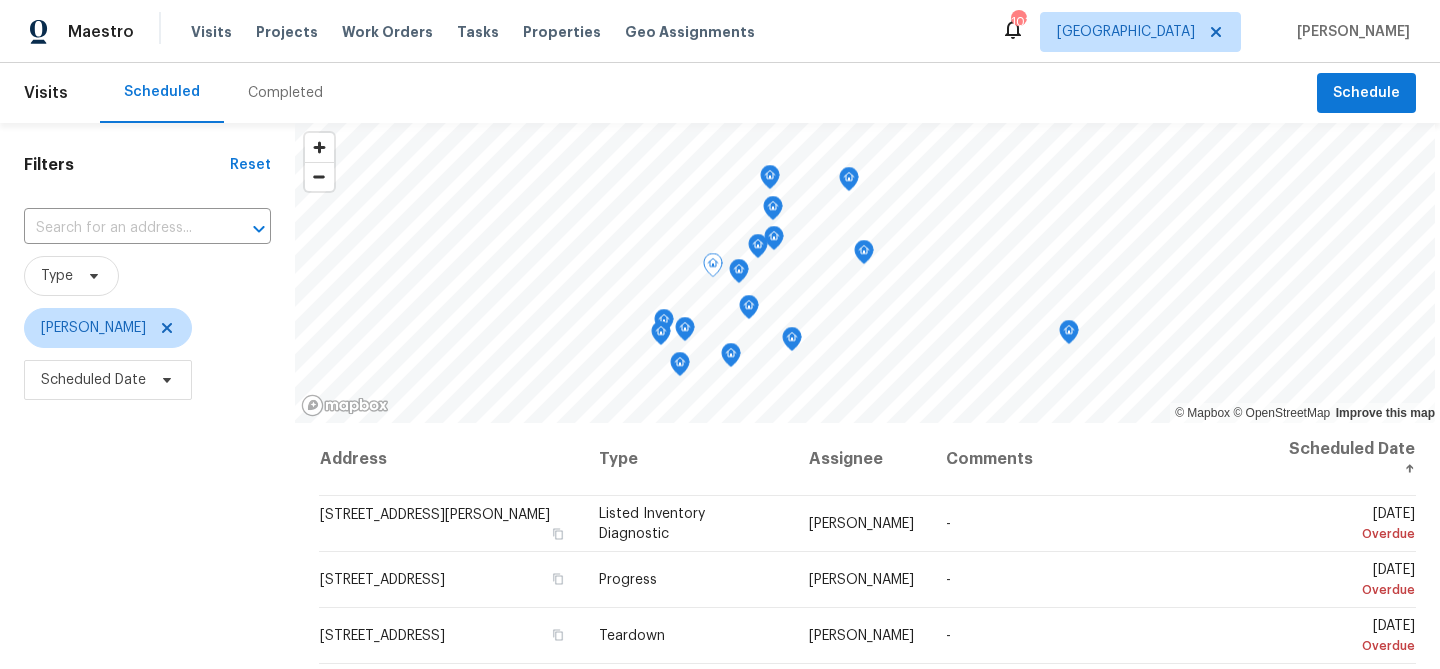 scroll, scrollTop: 0, scrollLeft: 0, axis: both 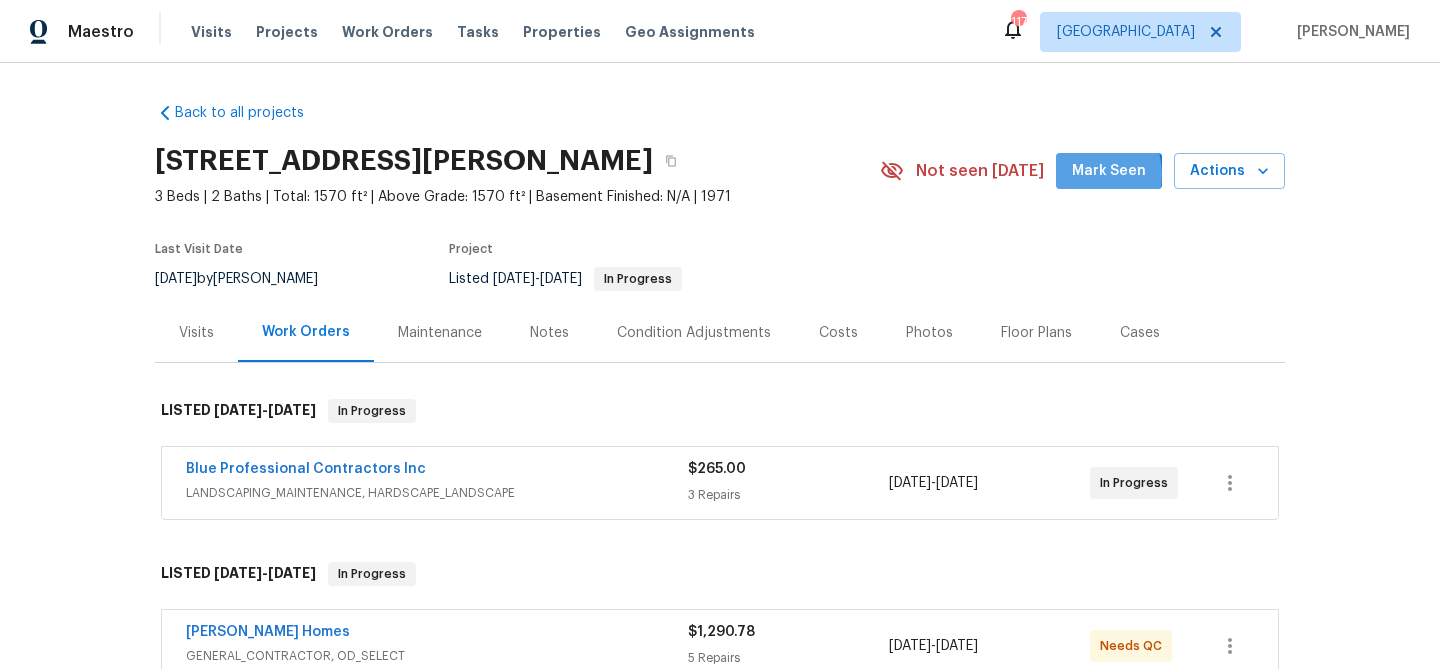 click on "Mark Seen" at bounding box center [1109, 171] 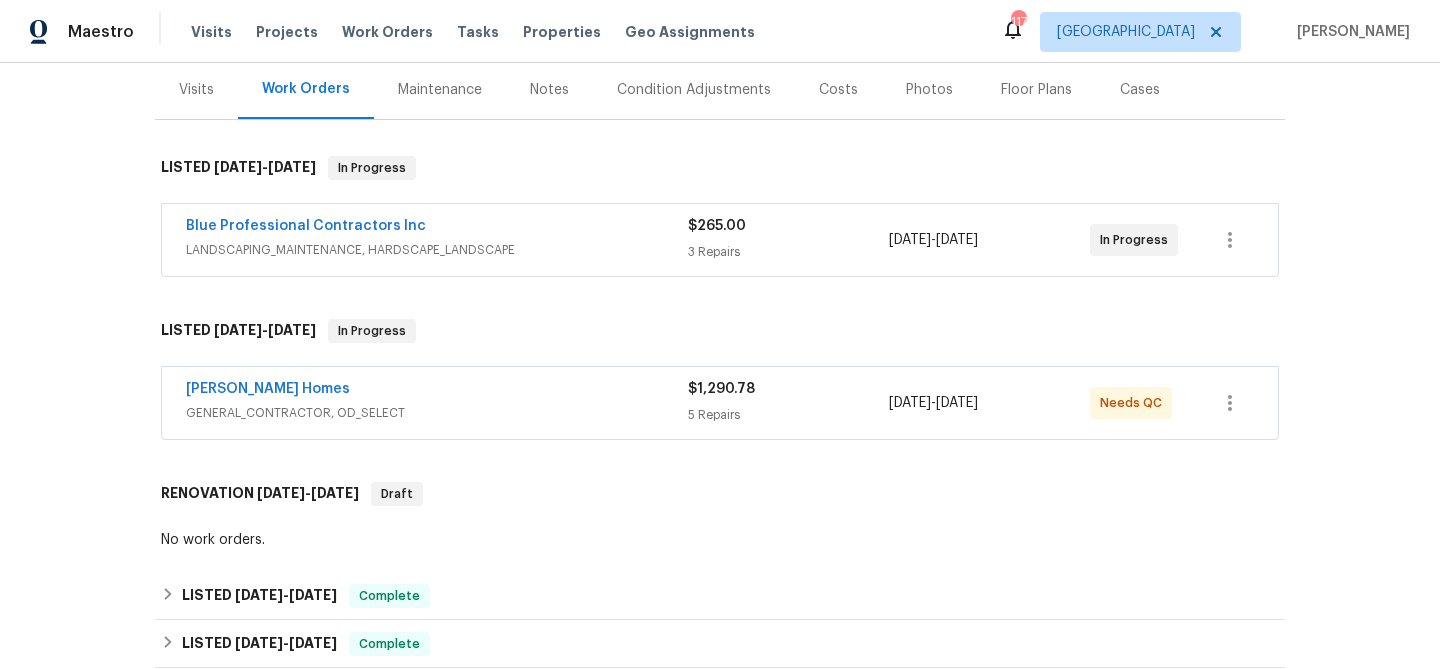scroll, scrollTop: 244, scrollLeft: 0, axis: vertical 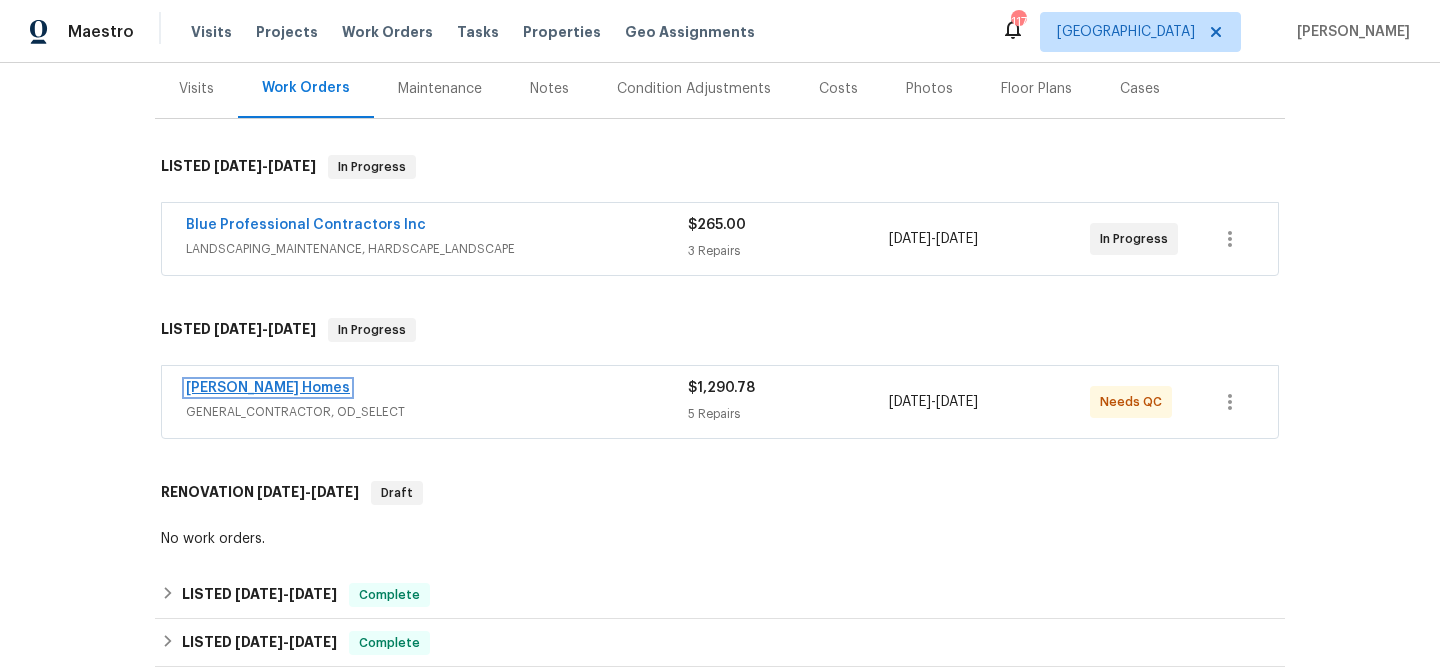 click on "Therrien Homes" at bounding box center [268, 388] 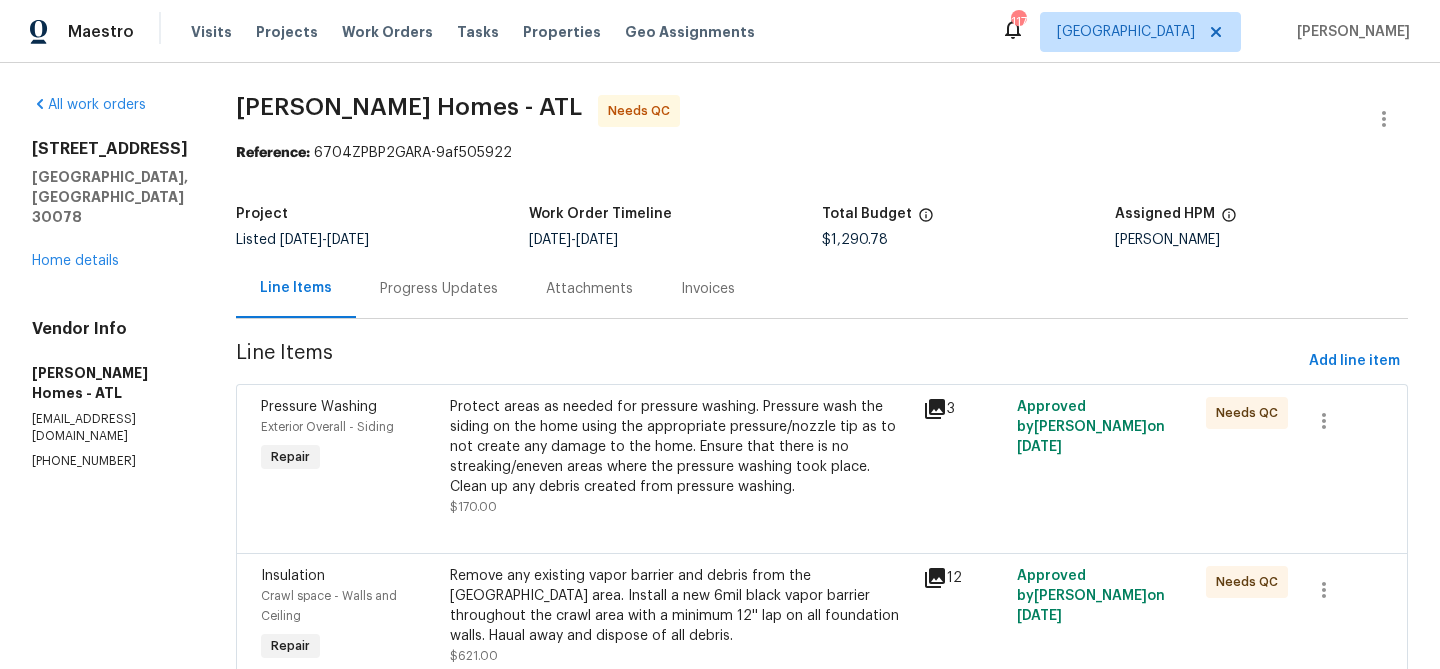 click on "Progress Updates" at bounding box center (439, 289) 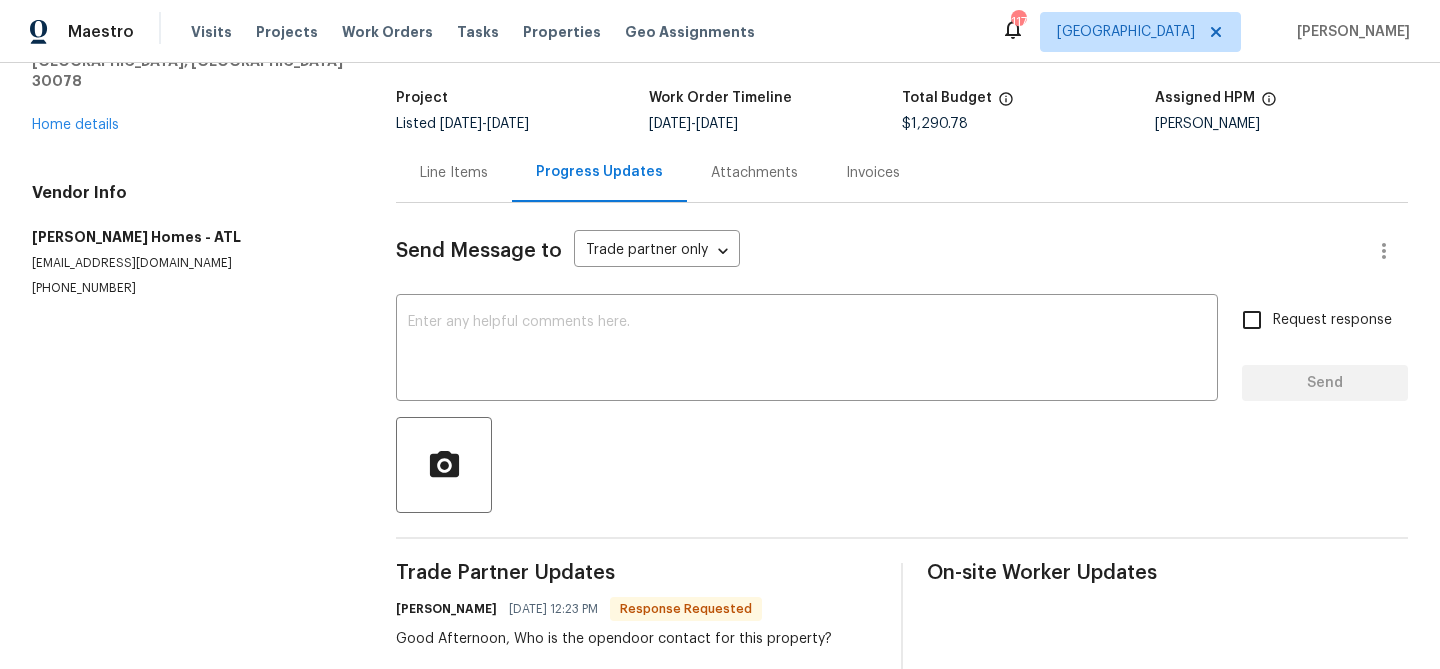 scroll, scrollTop: 115, scrollLeft: 0, axis: vertical 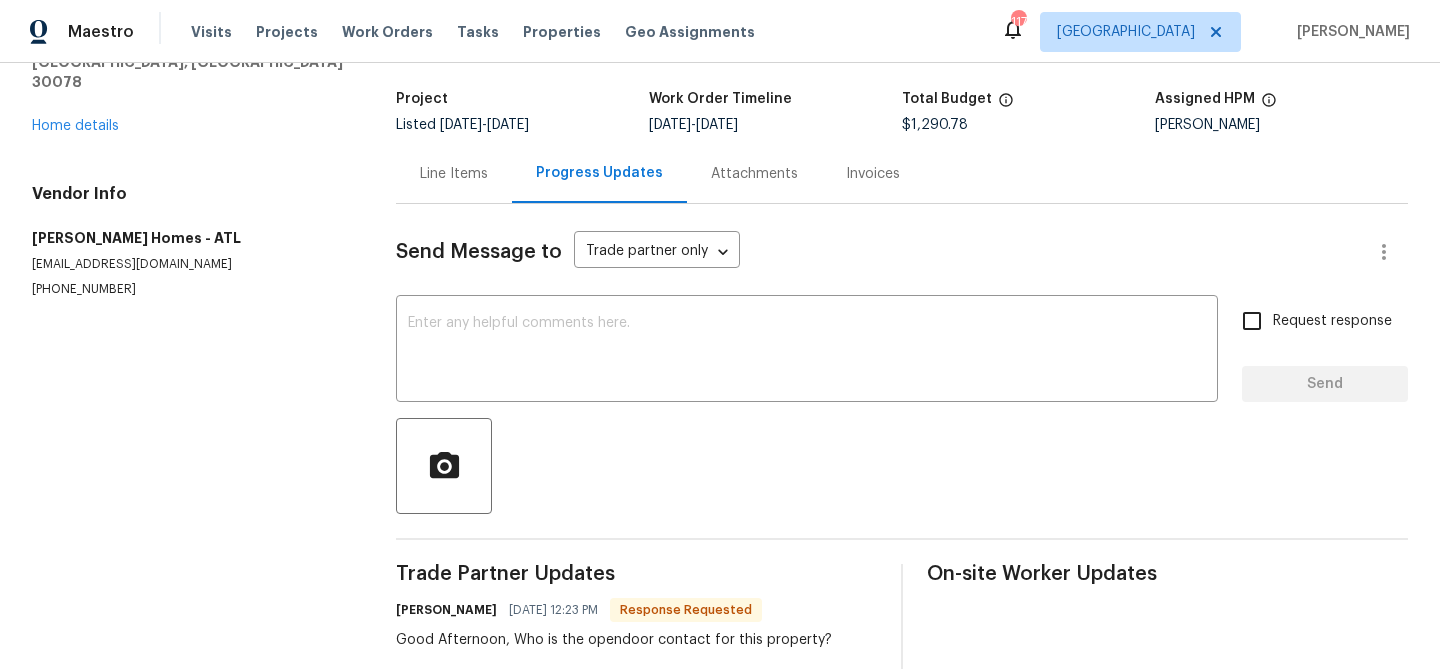 click on "Line Items" at bounding box center [454, 174] 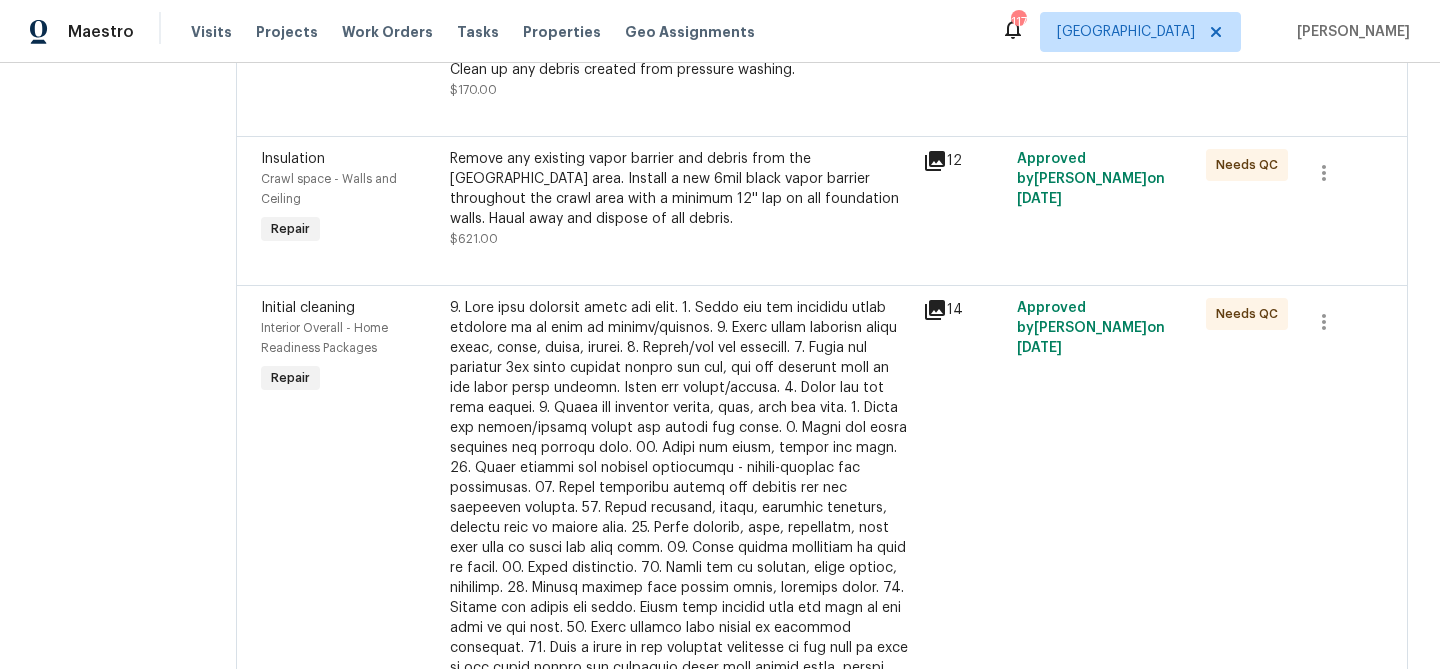 scroll, scrollTop: 436, scrollLeft: 0, axis: vertical 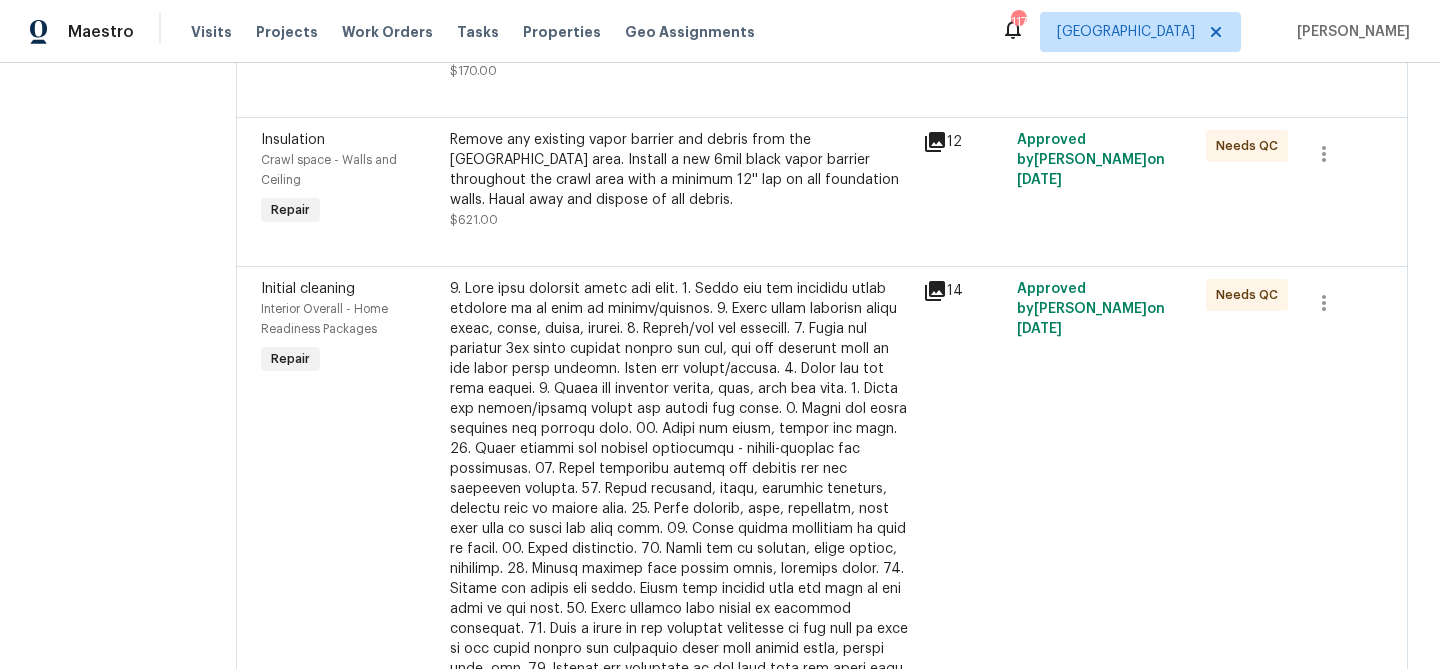 click on "Remove any existing vapor barrier and debris from the crawl area. Install a new 6mil black vapor barrier throughout the crawl area with a minimum 12'' lap on all foundation walls. Haual away and dispose of all debris." at bounding box center (680, 170) 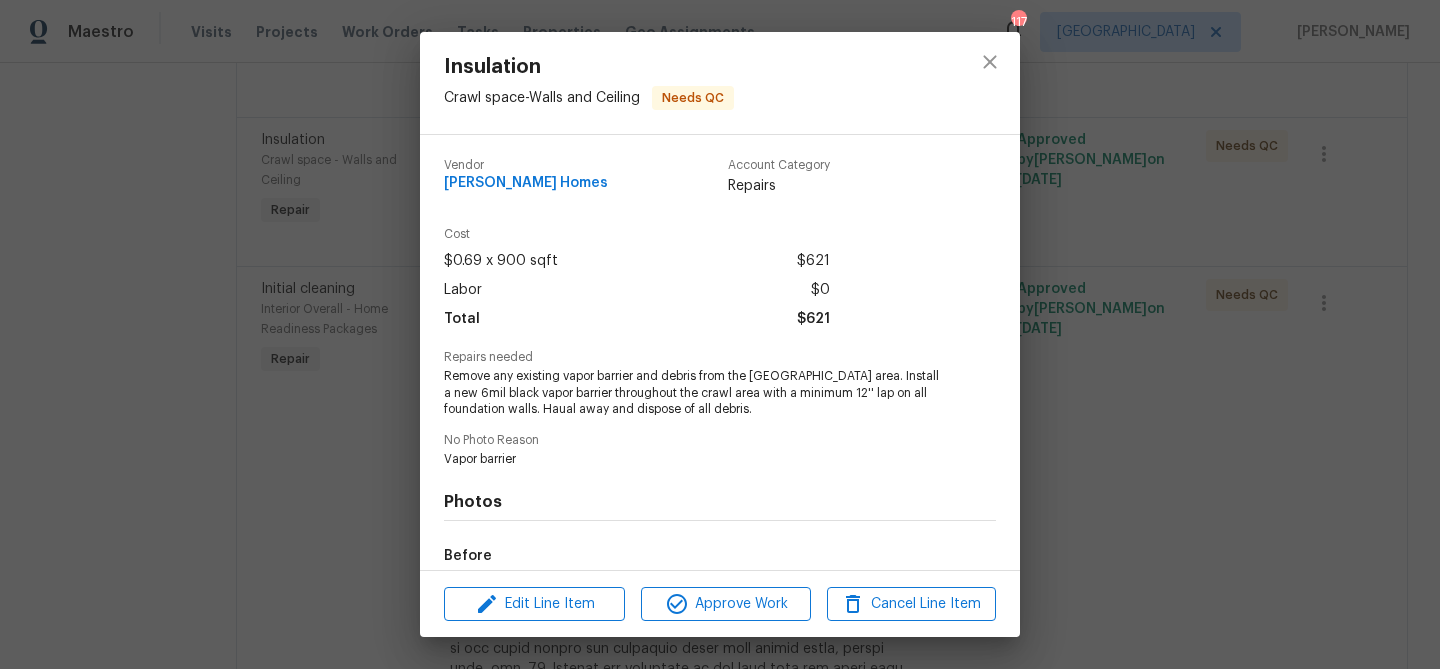 scroll, scrollTop: 235, scrollLeft: 0, axis: vertical 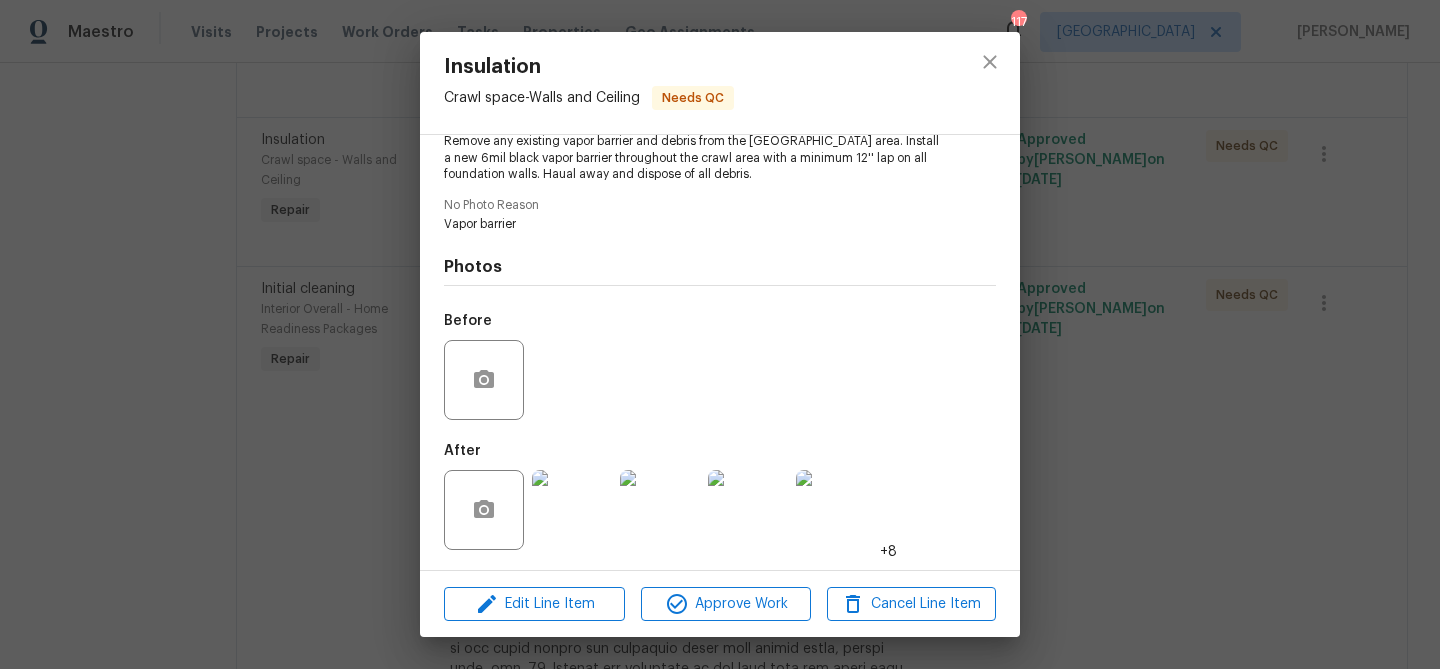 click at bounding box center [572, 510] 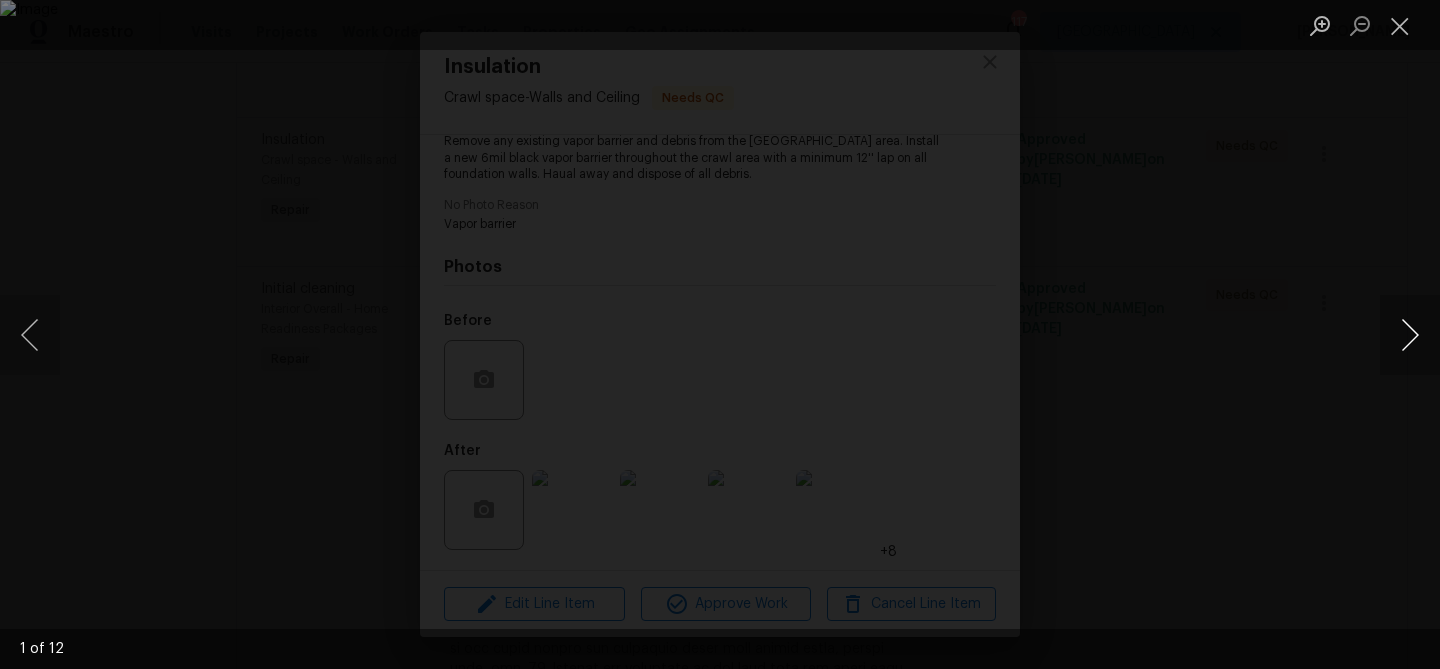 click at bounding box center [1410, 335] 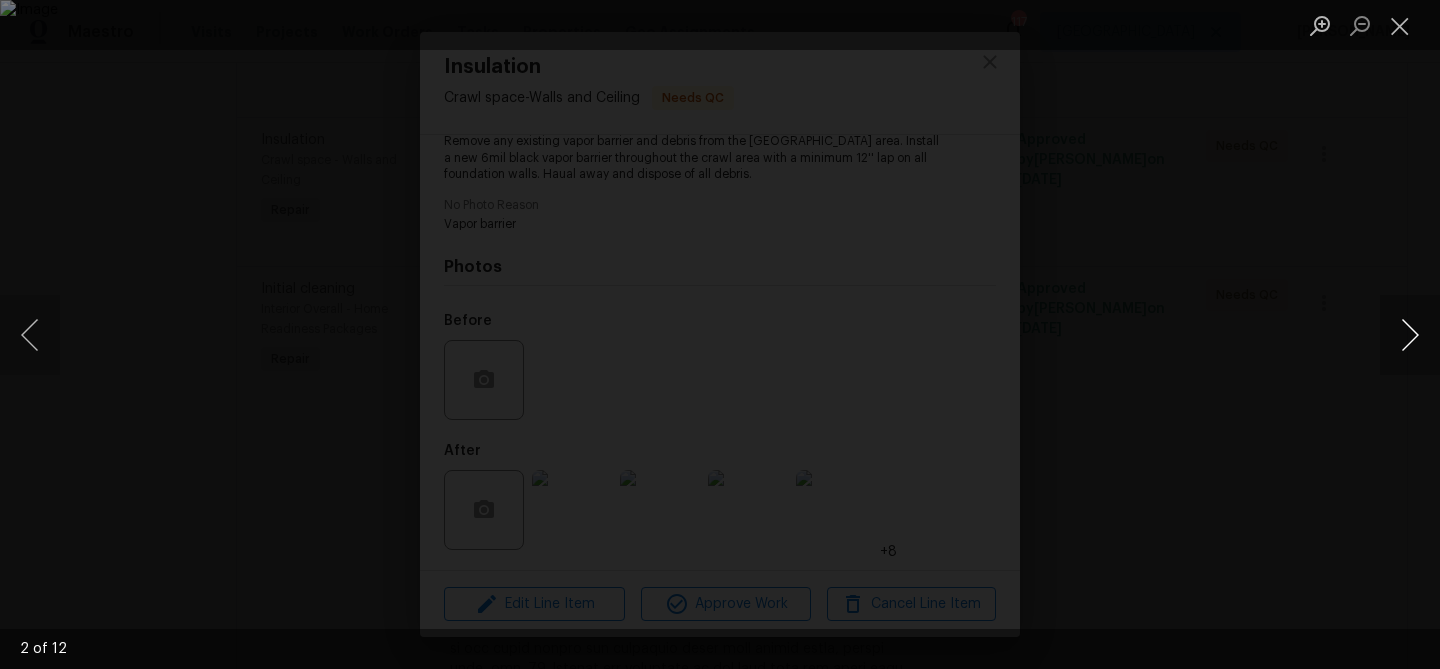 click at bounding box center [1410, 335] 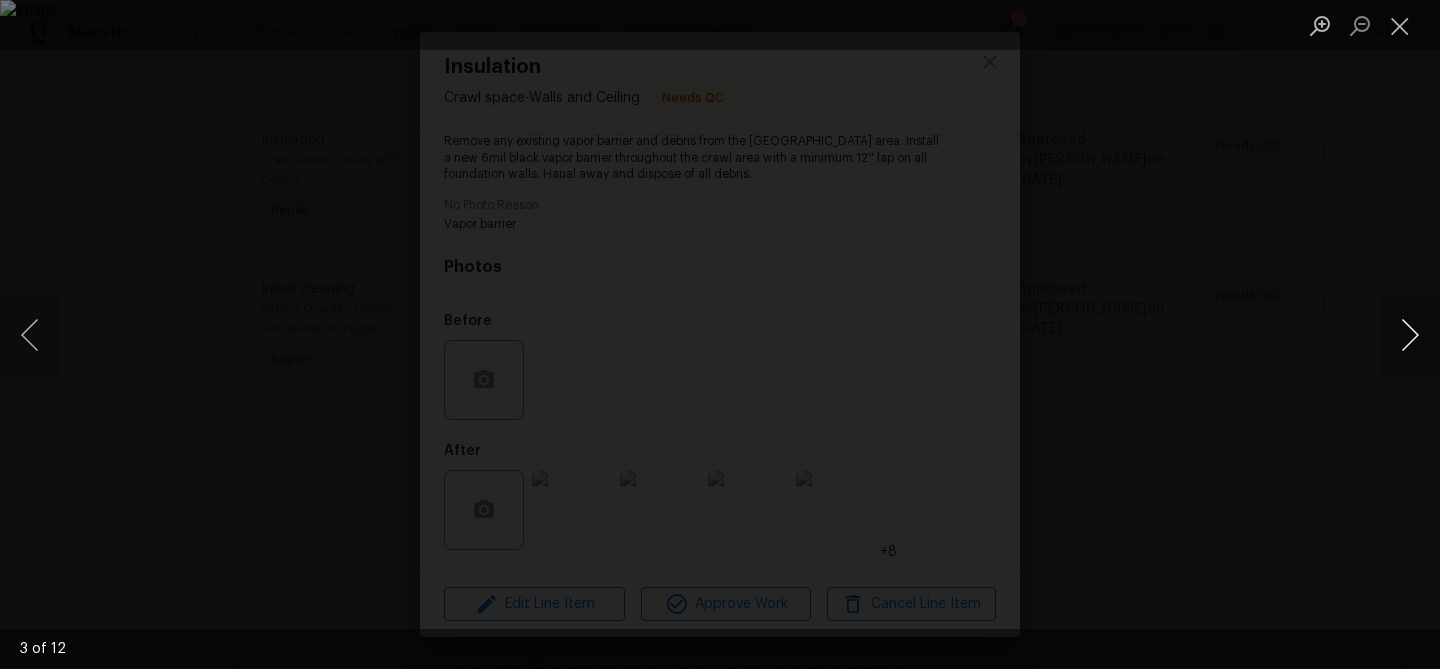 click at bounding box center [1410, 335] 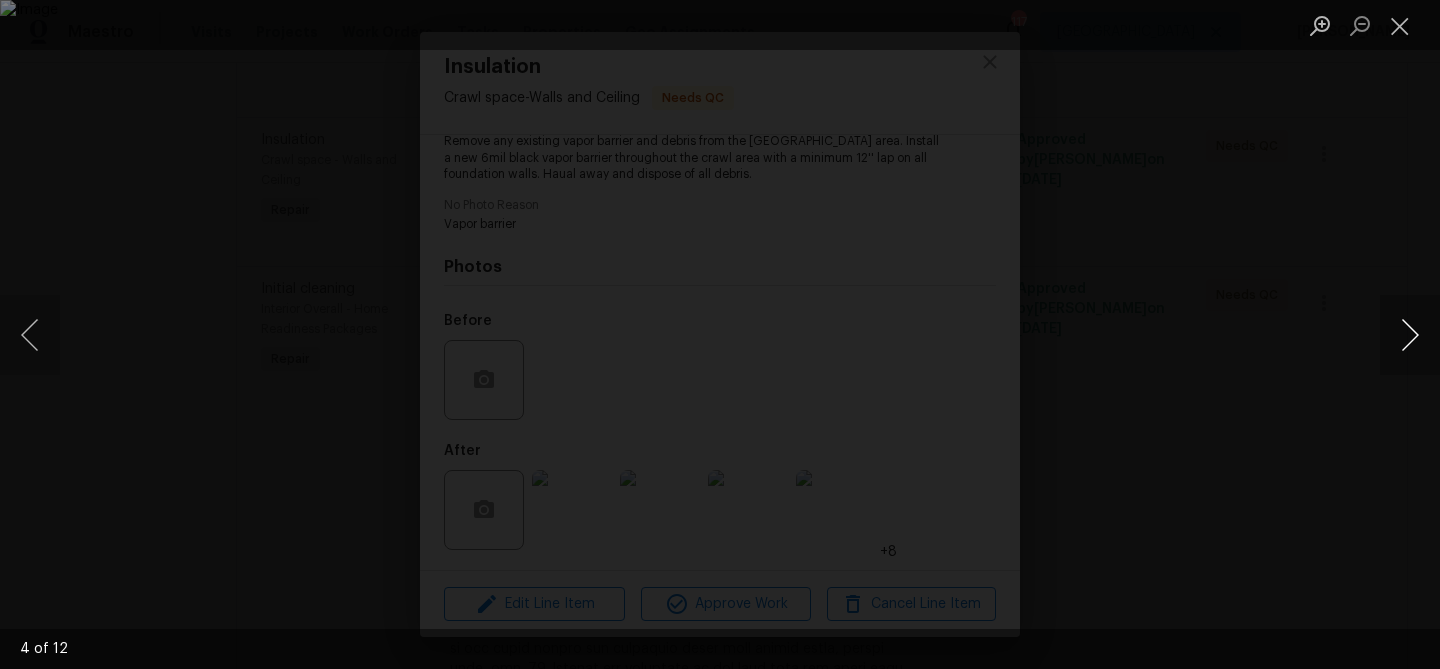 click at bounding box center [1410, 335] 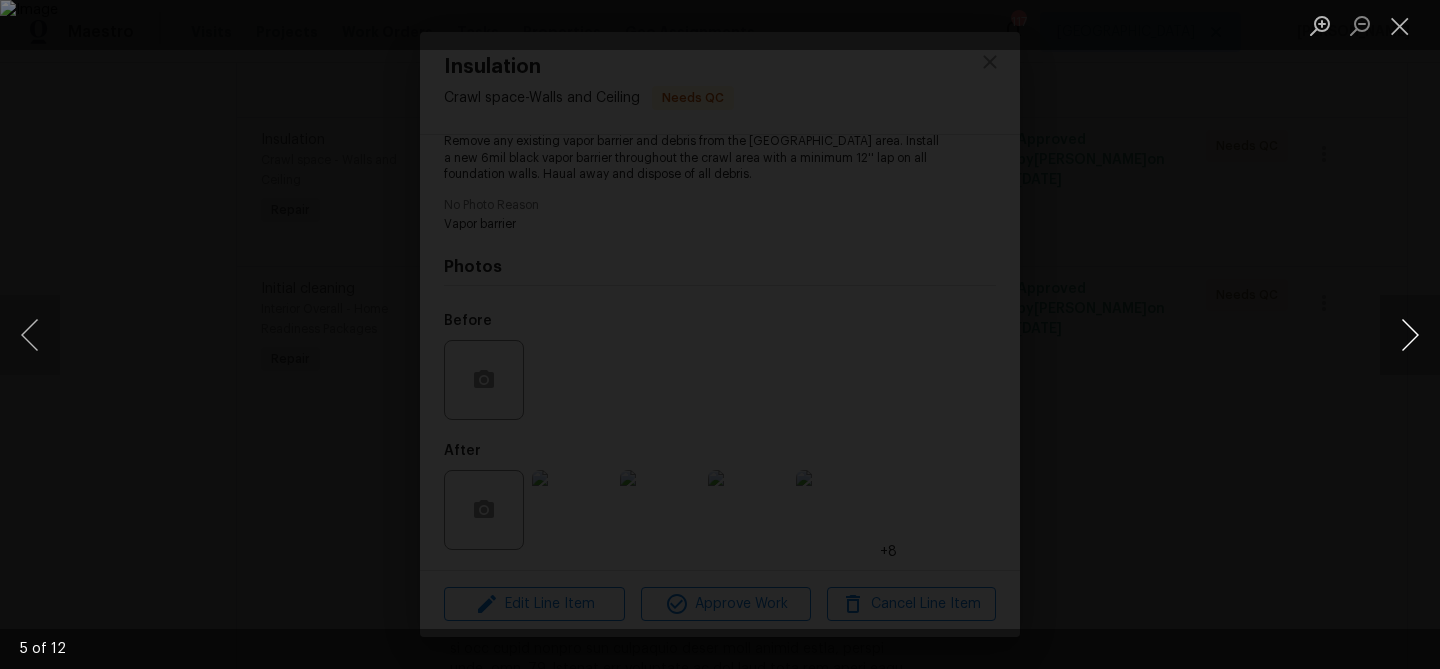 click at bounding box center (1410, 335) 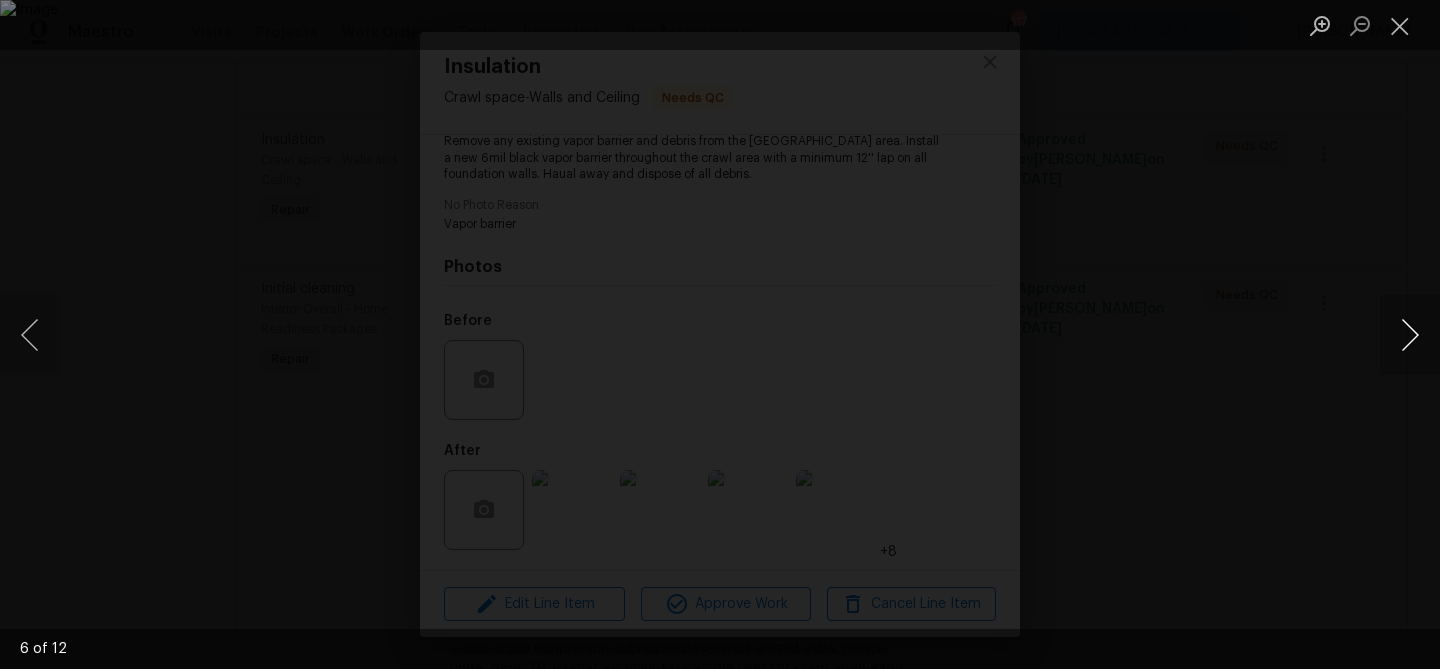 click at bounding box center (1410, 335) 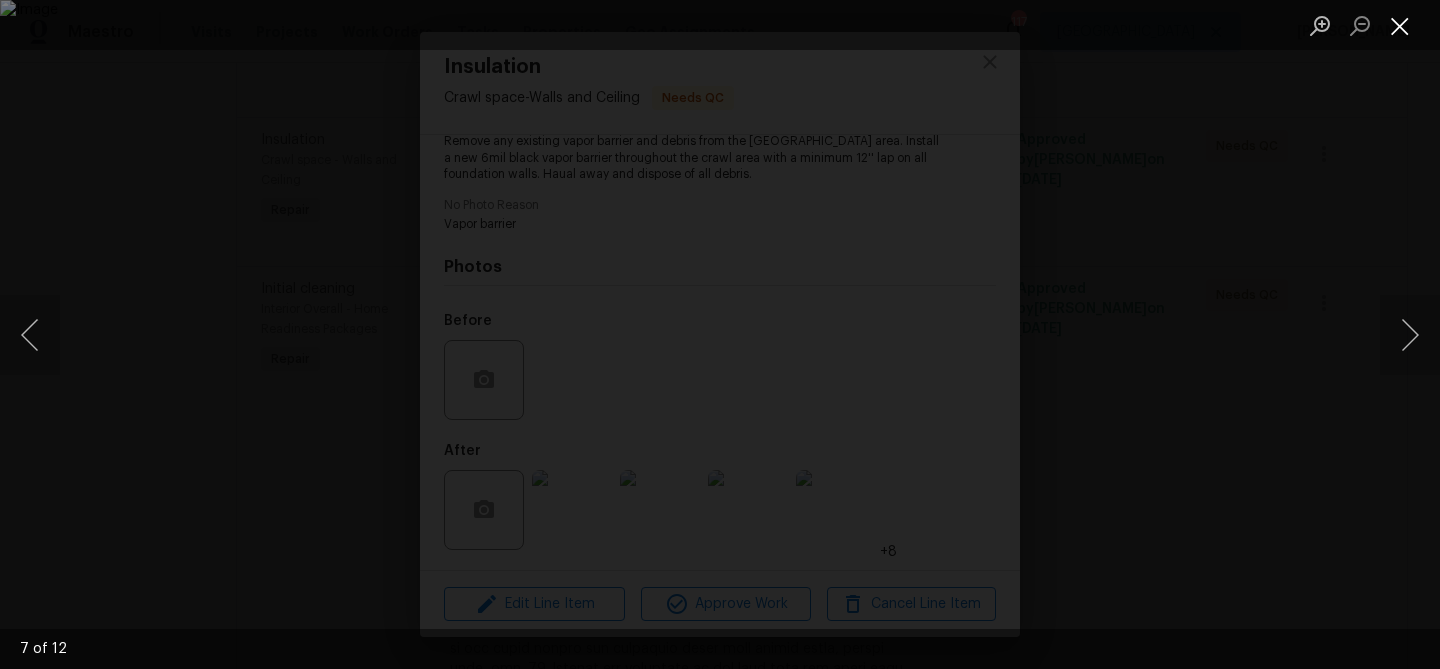 click at bounding box center (1400, 25) 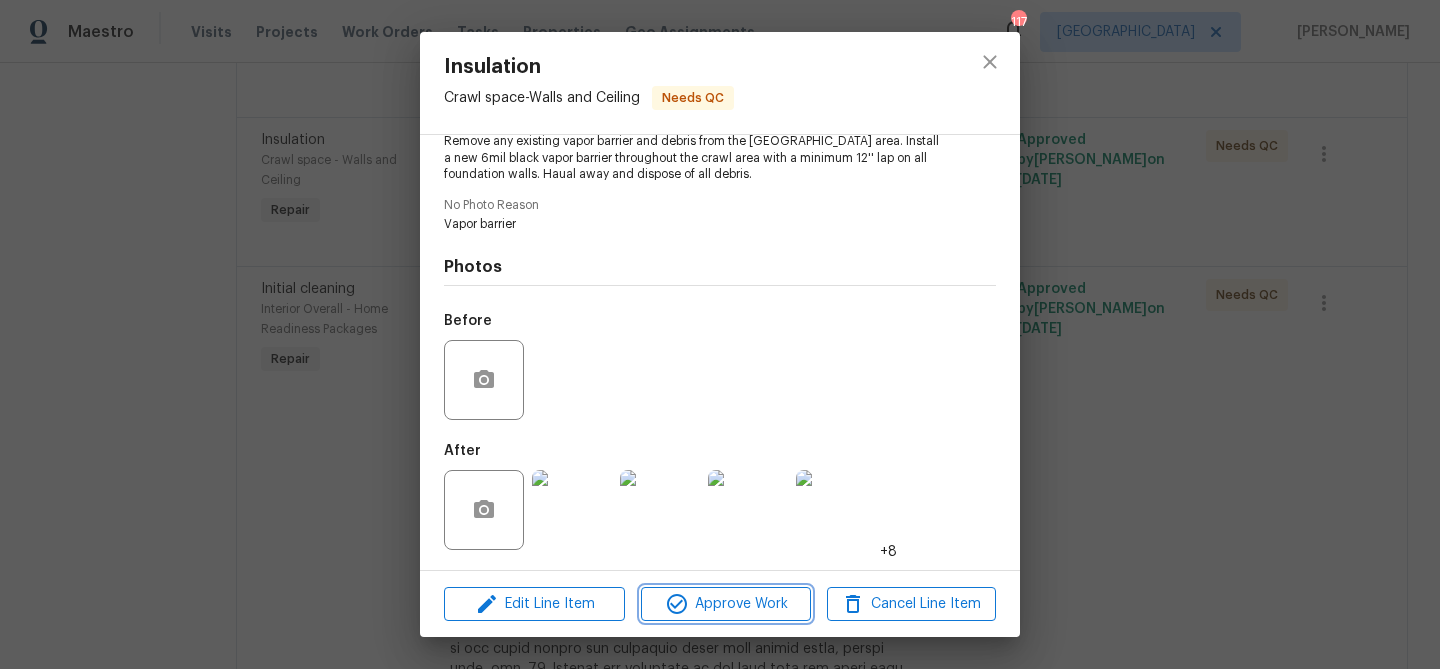 click on "Approve Work" at bounding box center [725, 604] 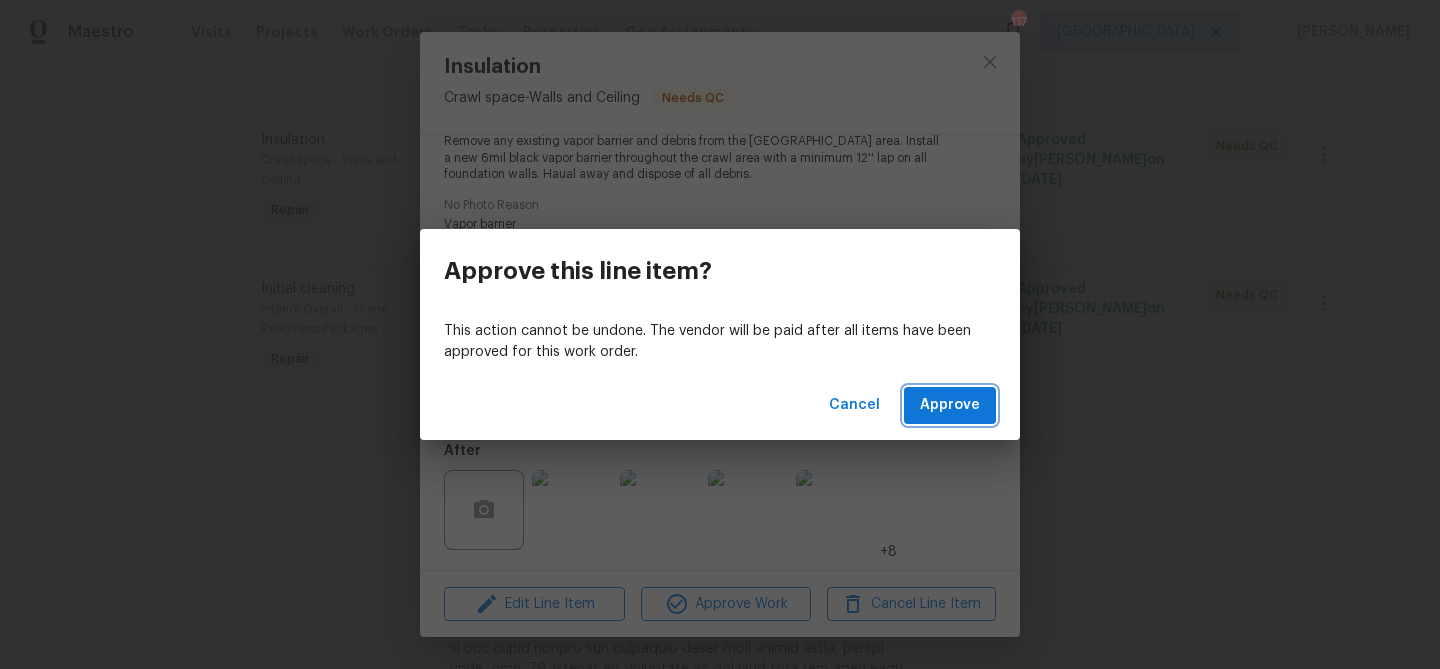 click on "Approve" at bounding box center (950, 405) 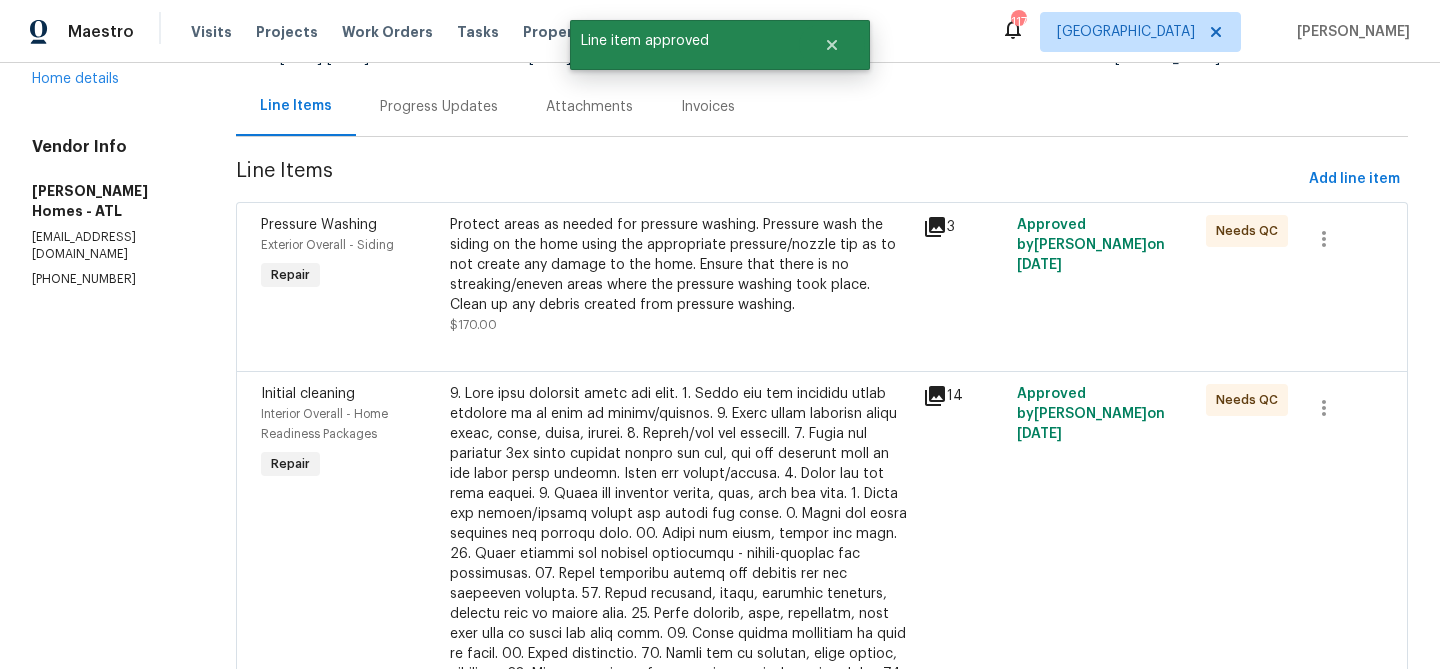 scroll, scrollTop: 185, scrollLeft: 0, axis: vertical 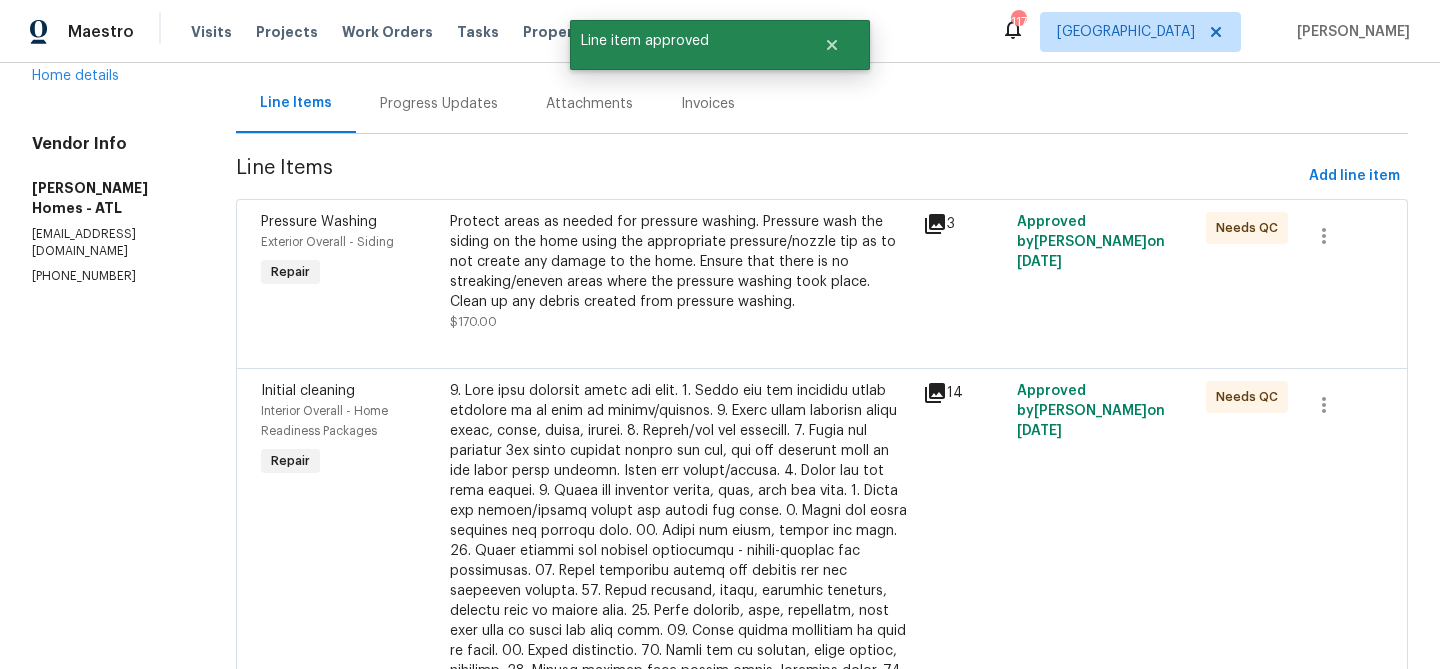 click at bounding box center [680, 581] 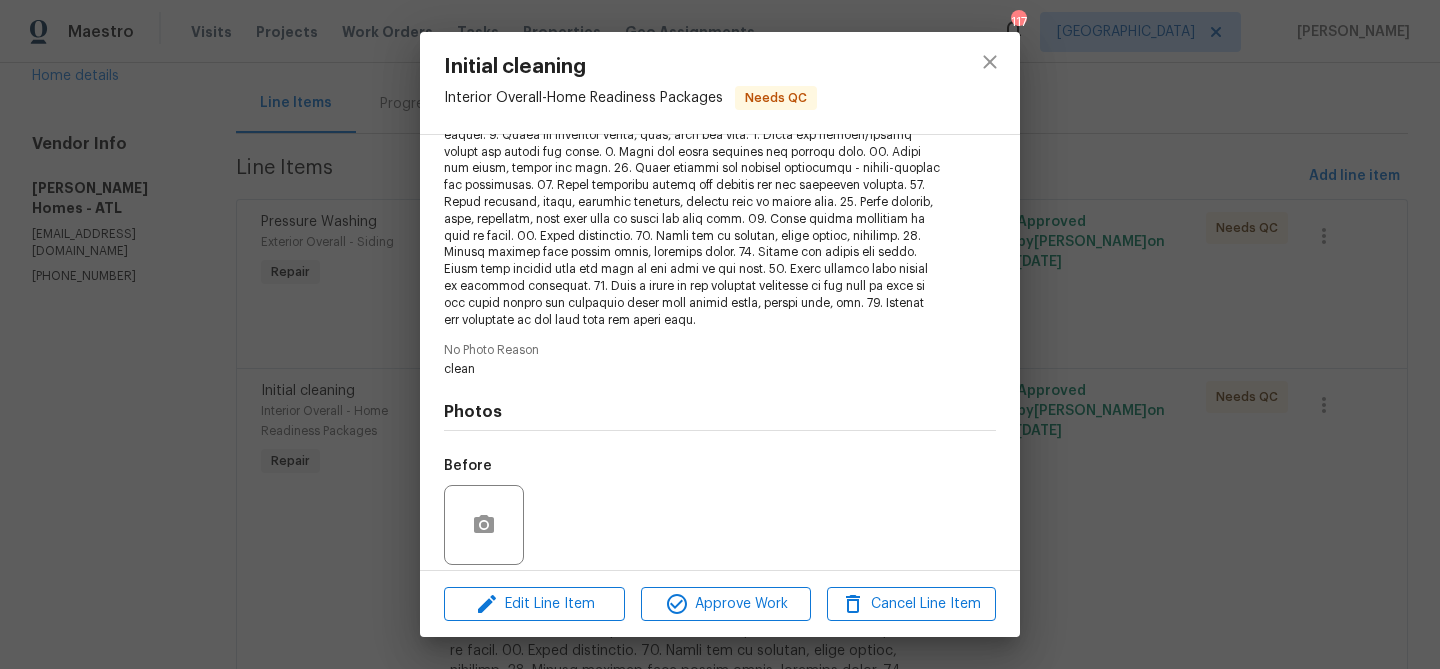 scroll, scrollTop: 453, scrollLeft: 0, axis: vertical 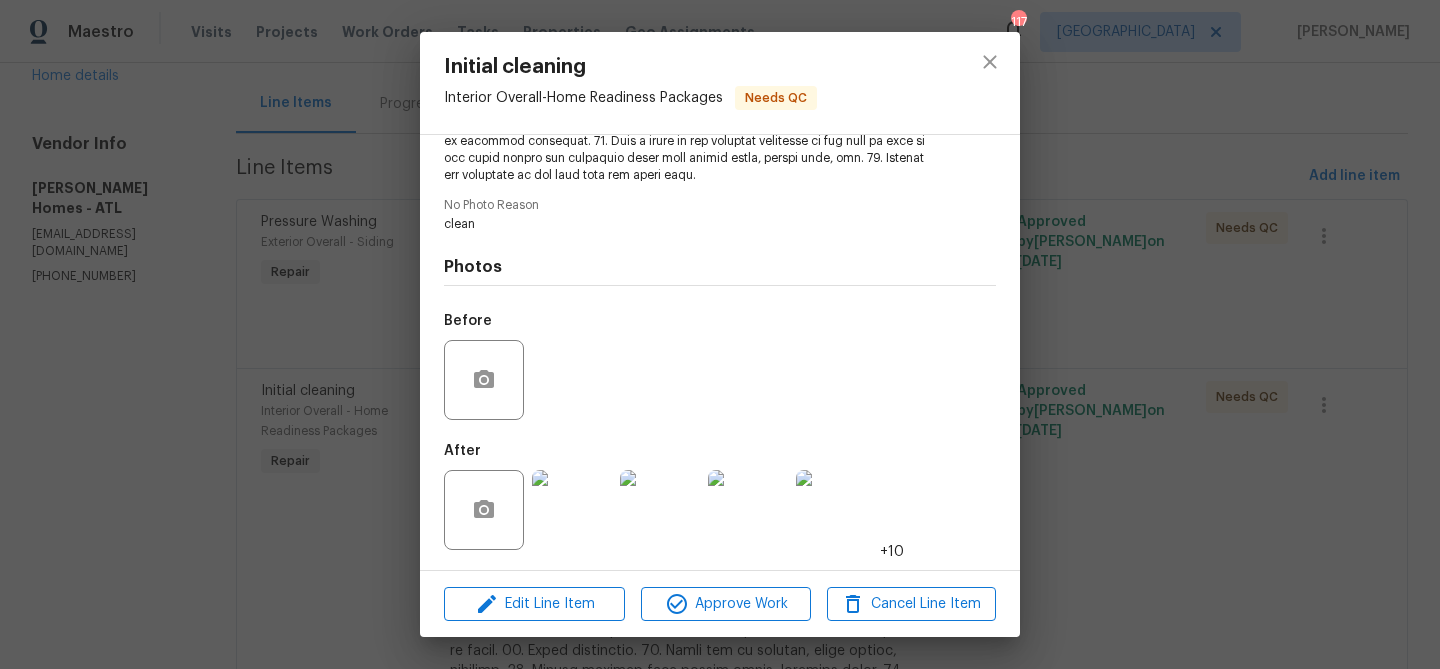click at bounding box center [572, 510] 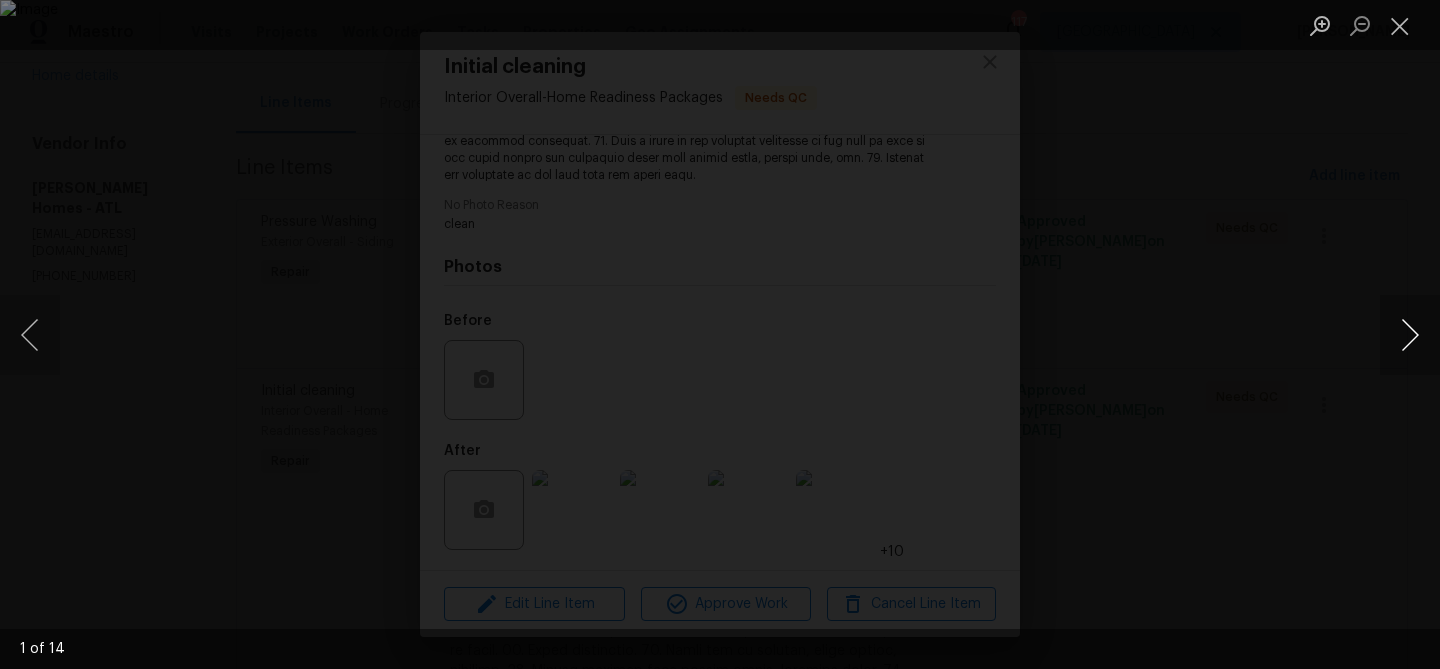 click at bounding box center (1410, 335) 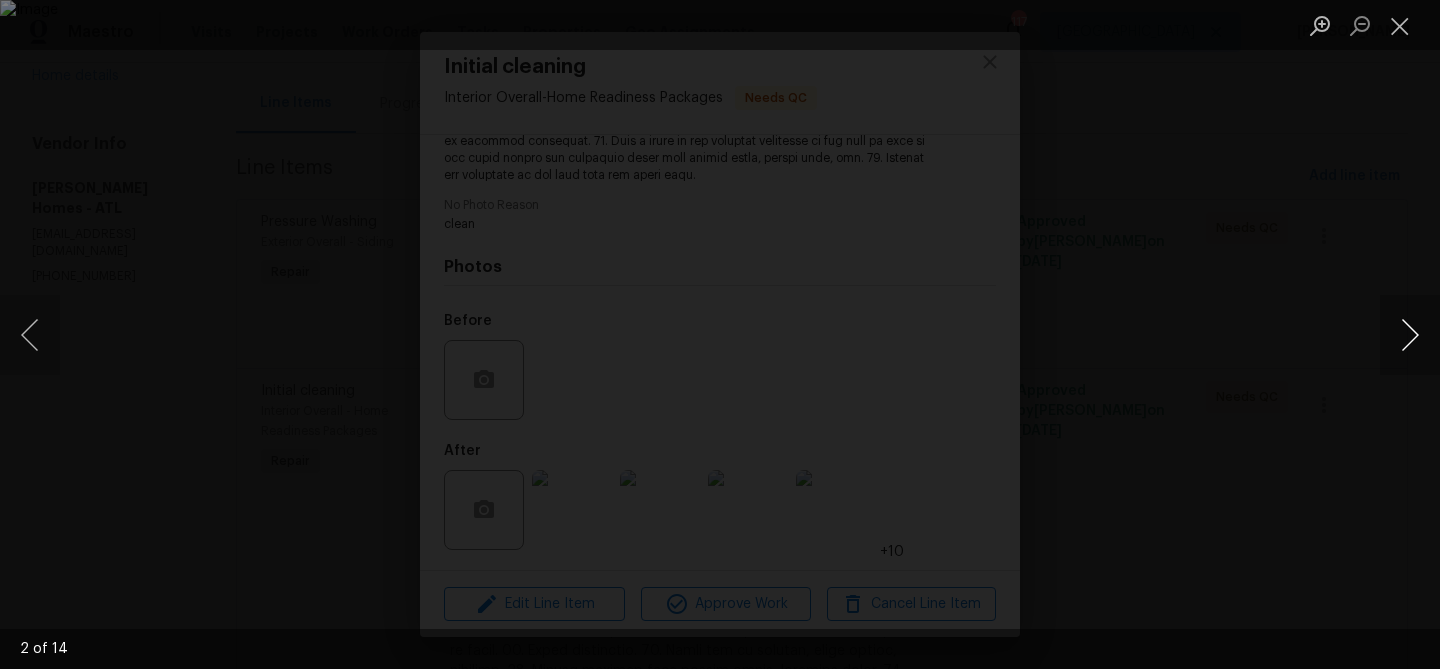 click at bounding box center [1410, 335] 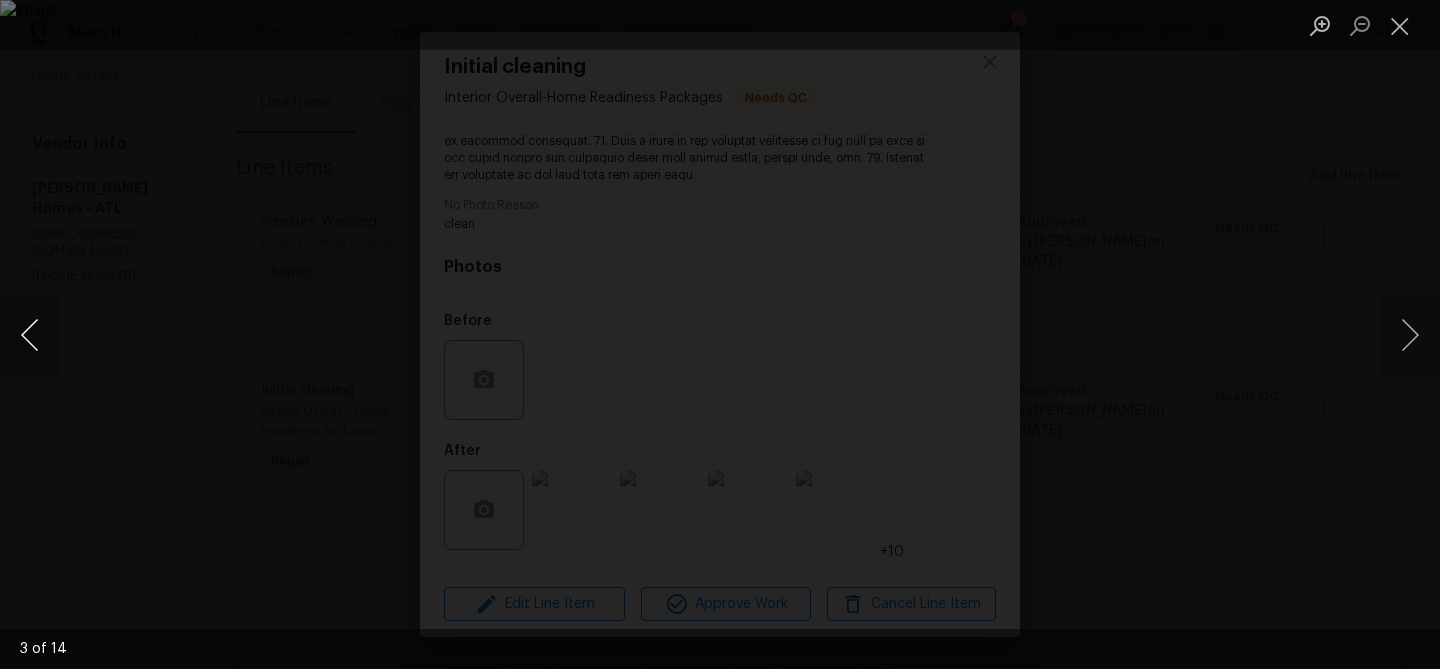 click at bounding box center [30, 335] 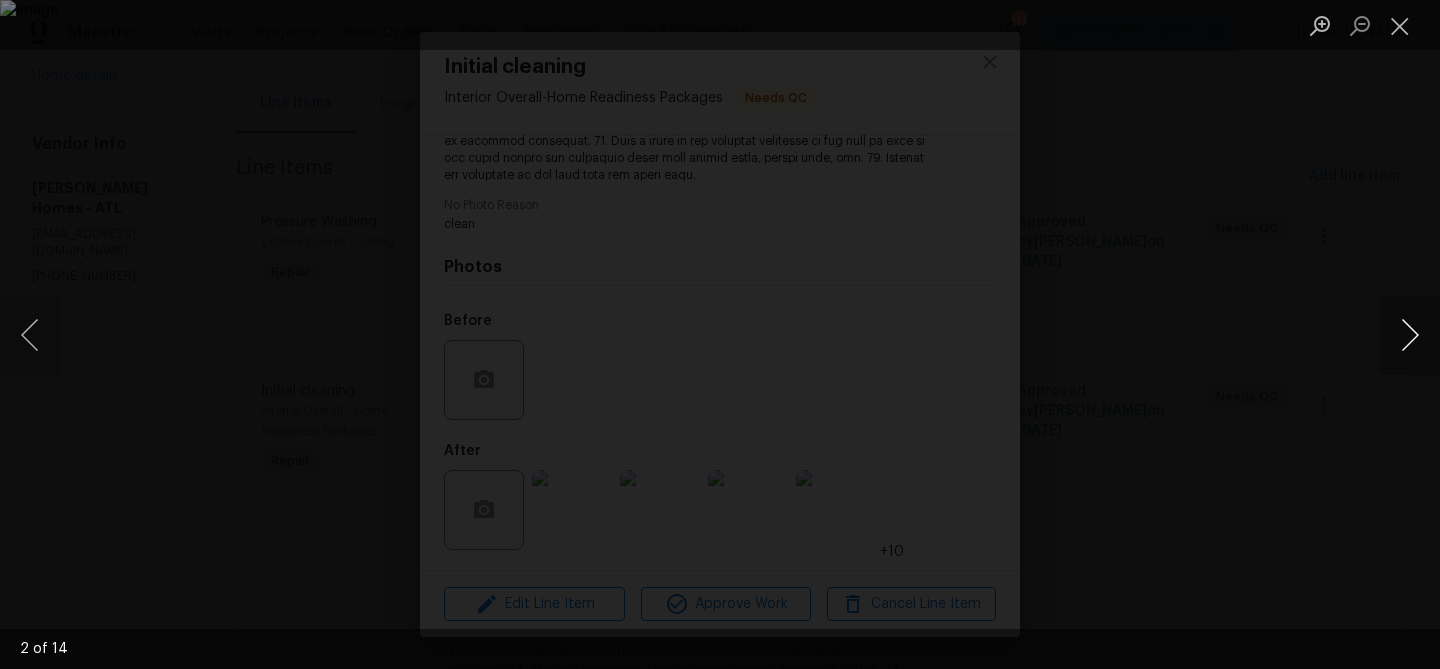 click at bounding box center (1410, 335) 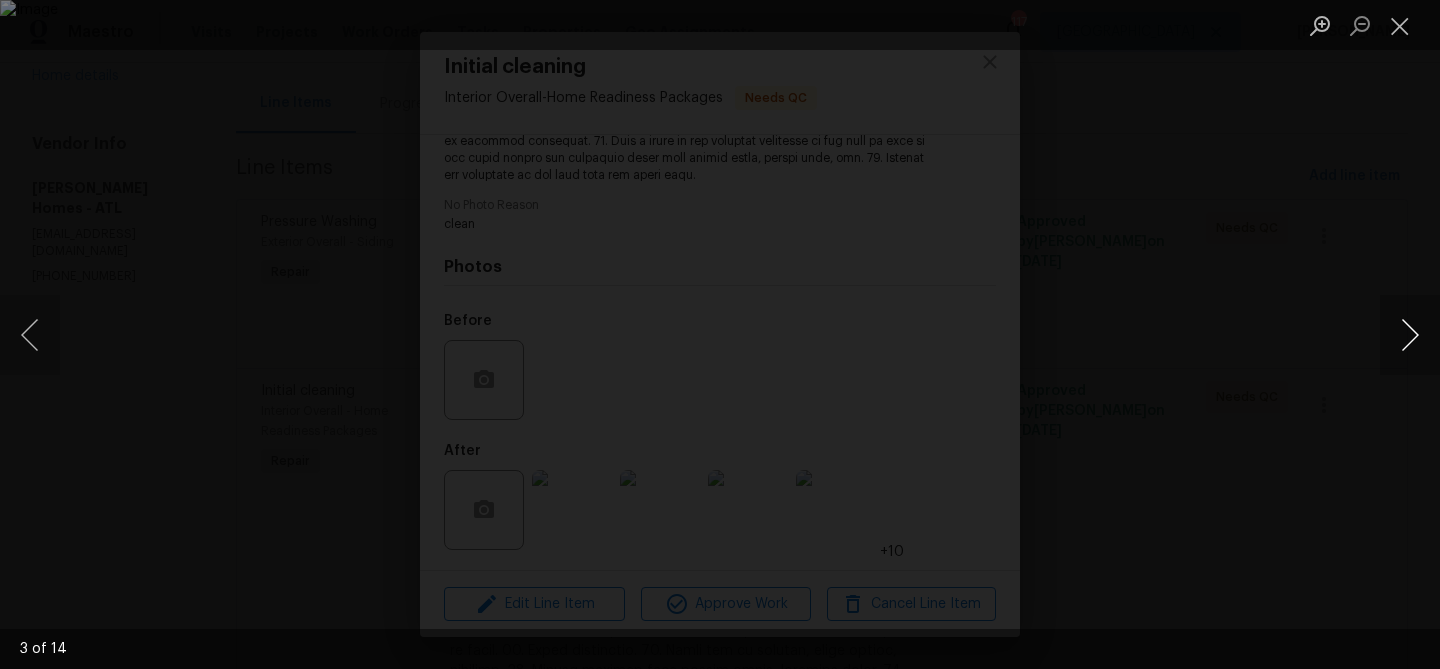 click at bounding box center [1410, 335] 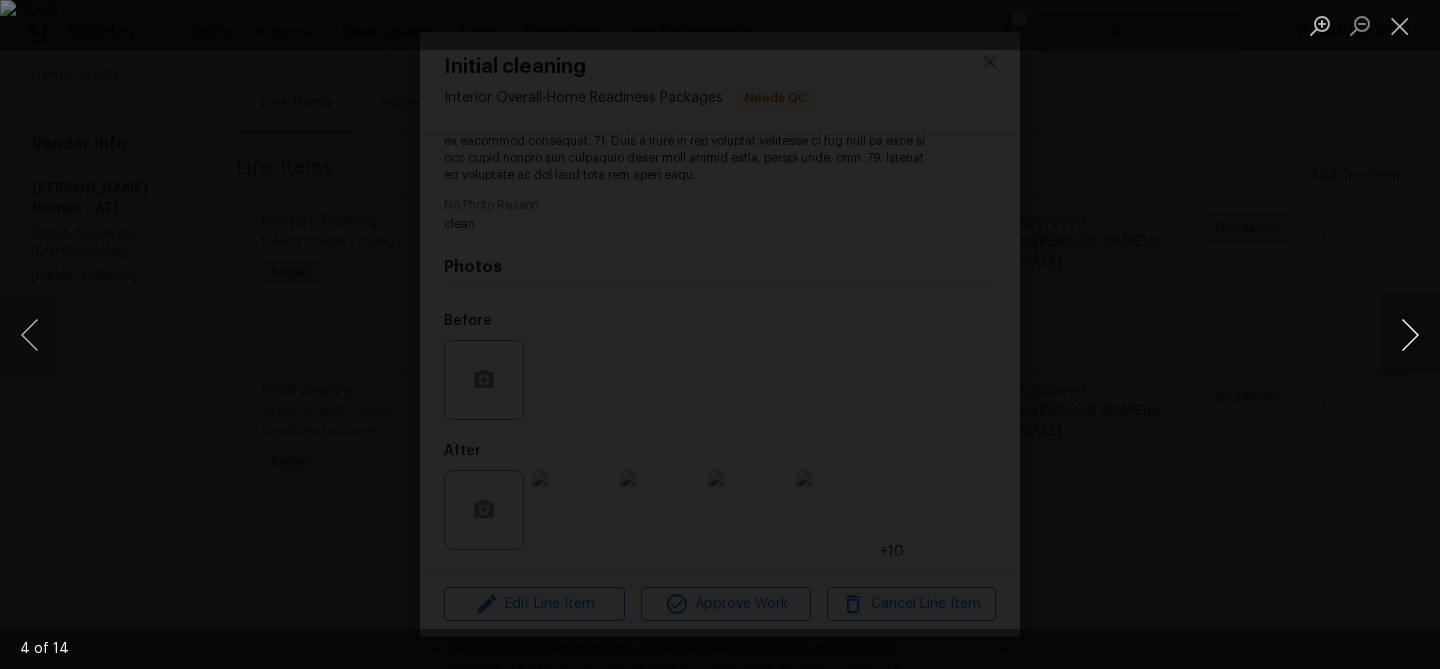 click at bounding box center [1410, 335] 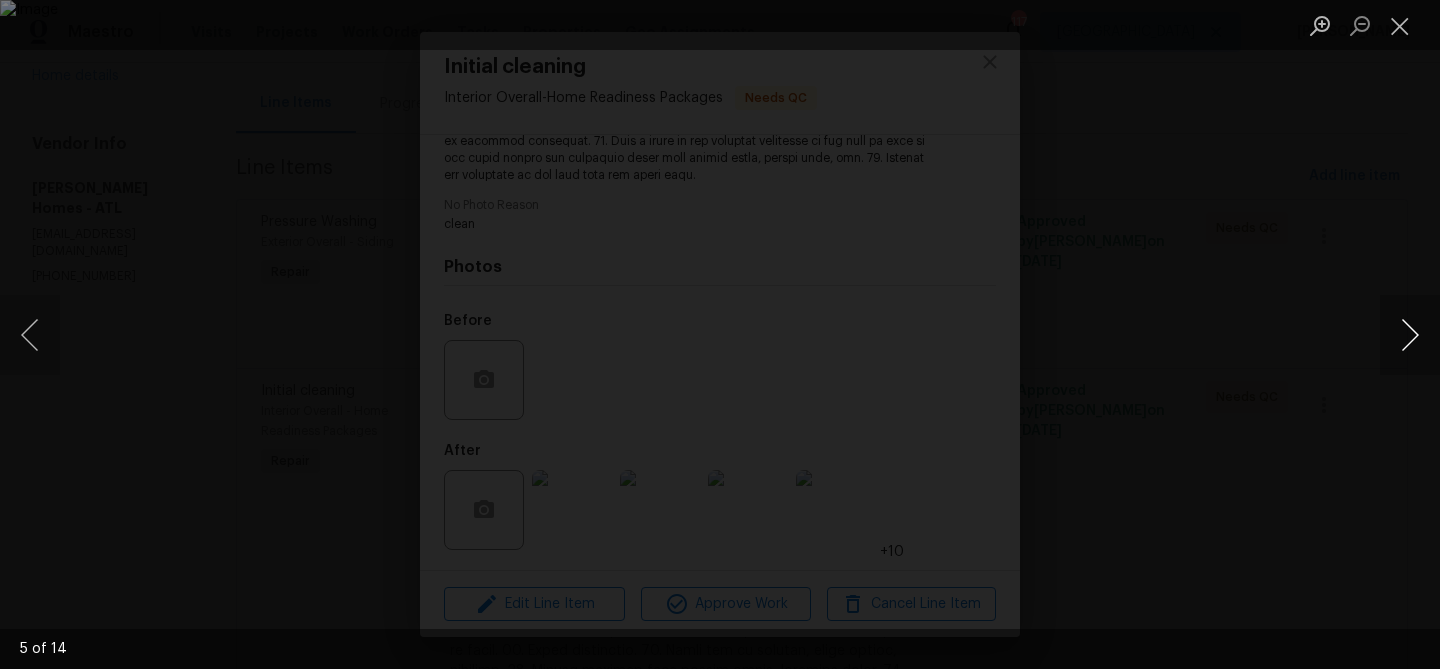 click at bounding box center (1410, 335) 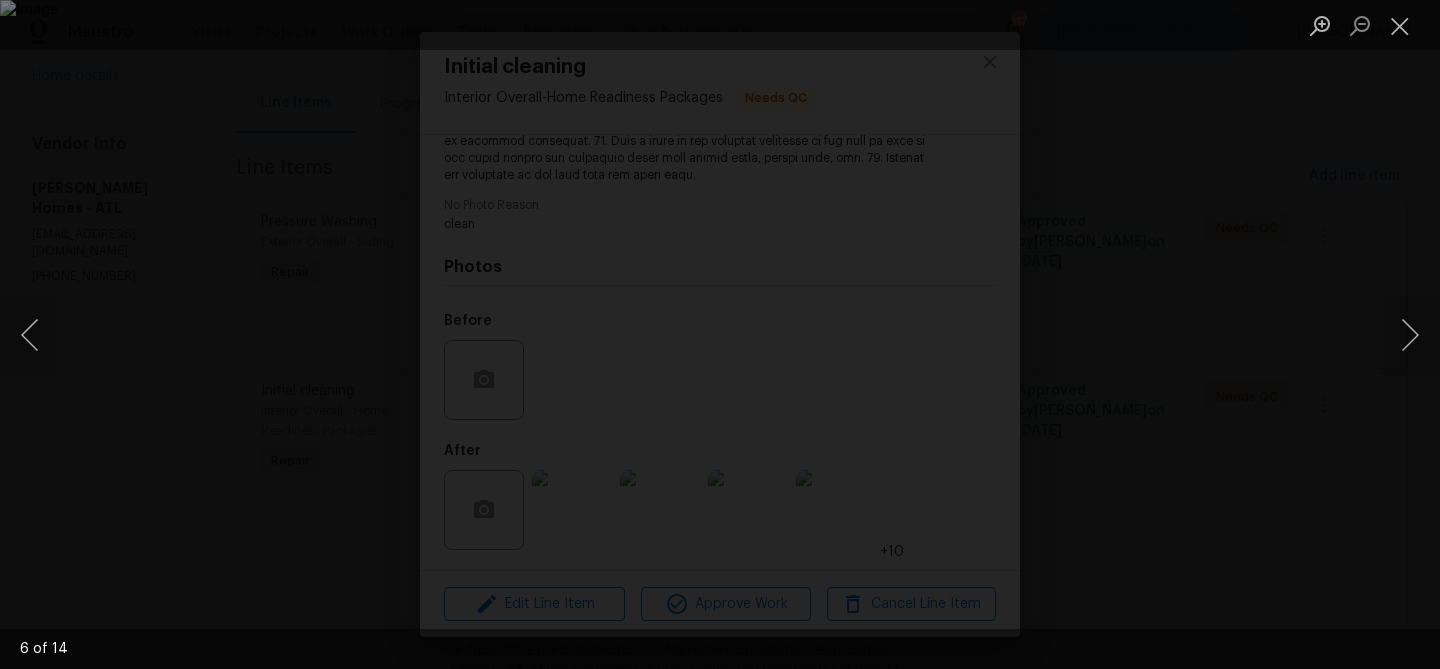 drag, startPoint x: 1390, startPoint y: 14, endPoint x: 1359, endPoint y: 39, distance: 39.824615 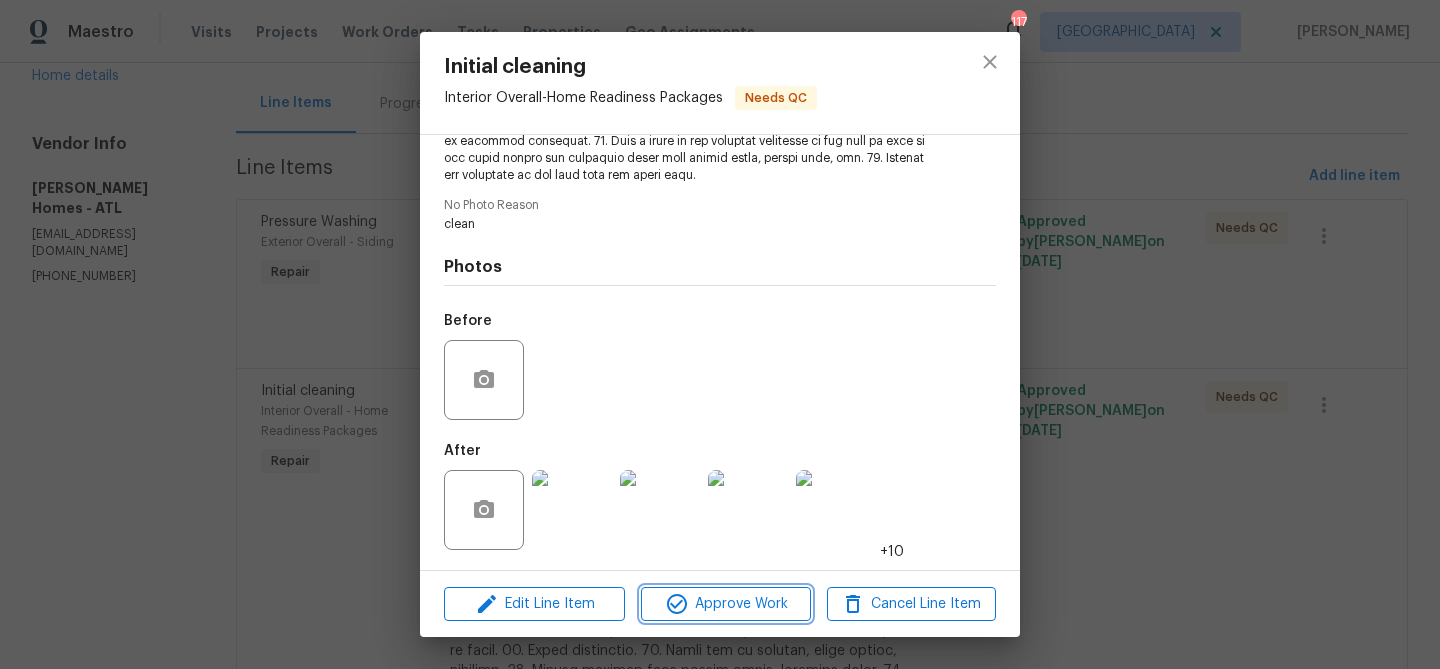 click on "Approve Work" at bounding box center (725, 604) 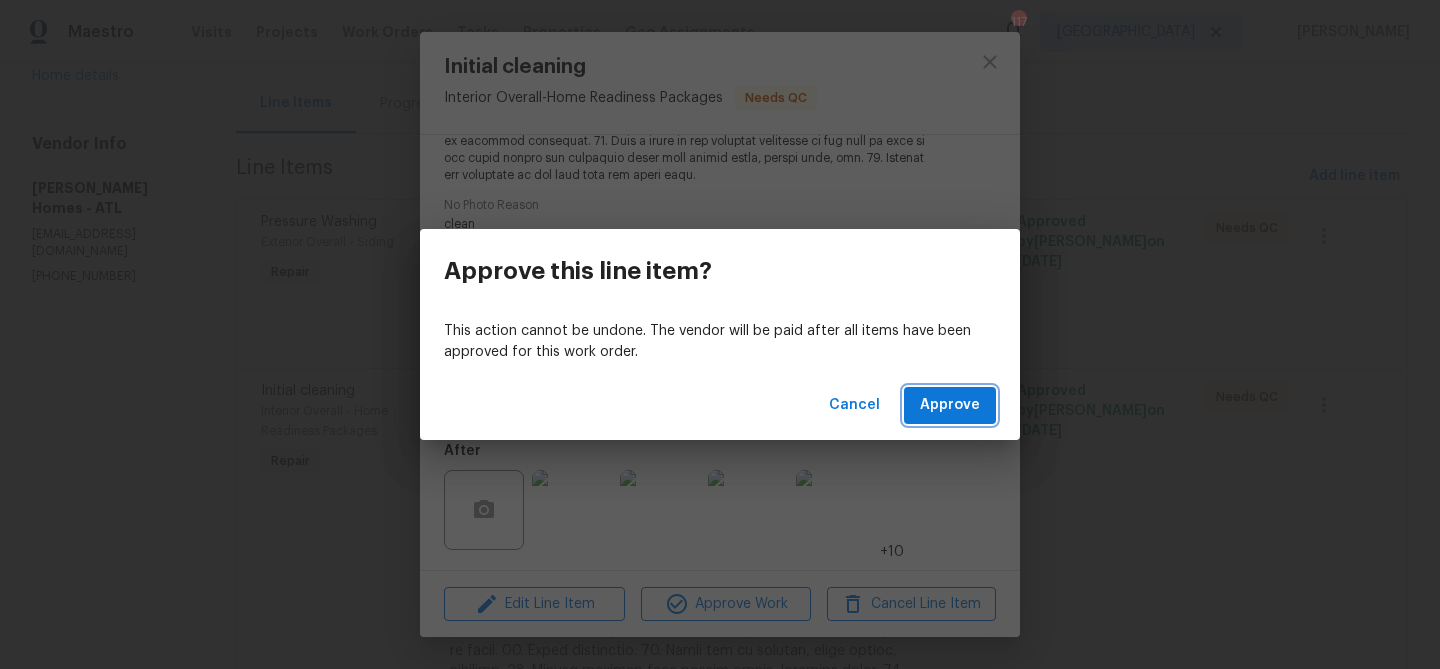 click on "Approve" at bounding box center [950, 405] 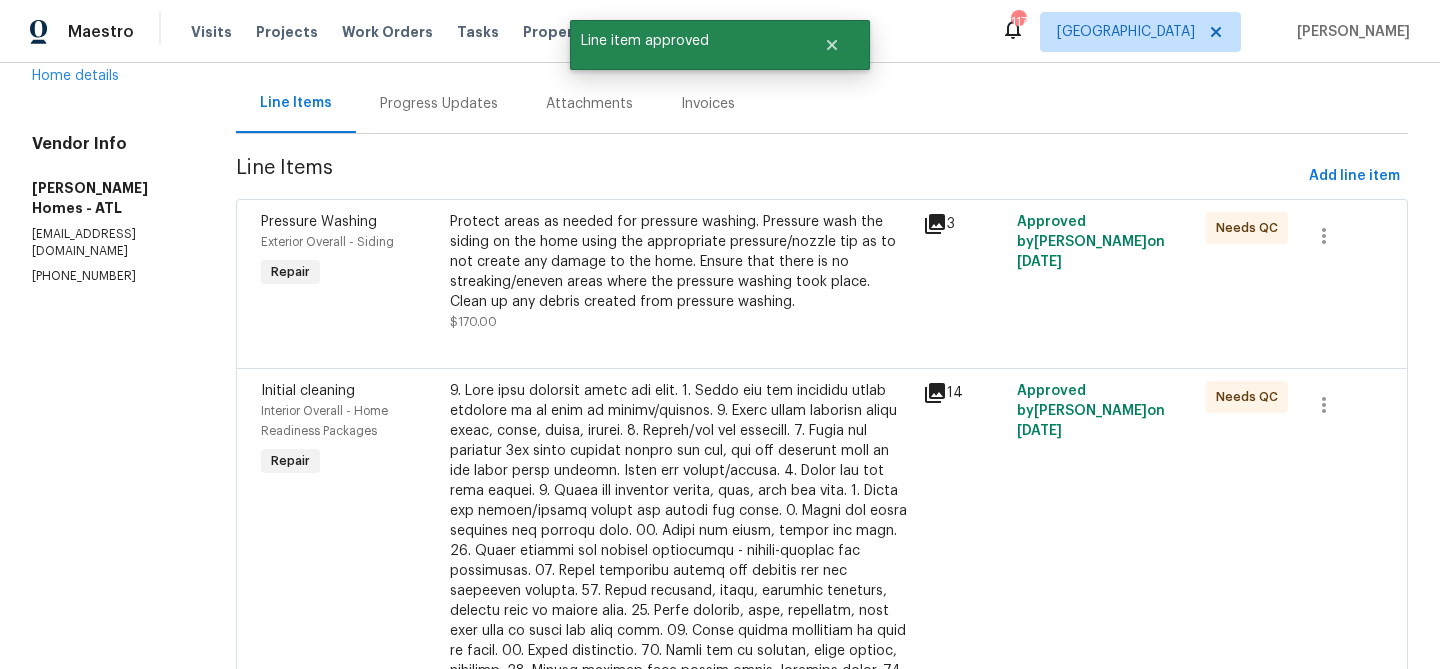 scroll, scrollTop: 0, scrollLeft: 0, axis: both 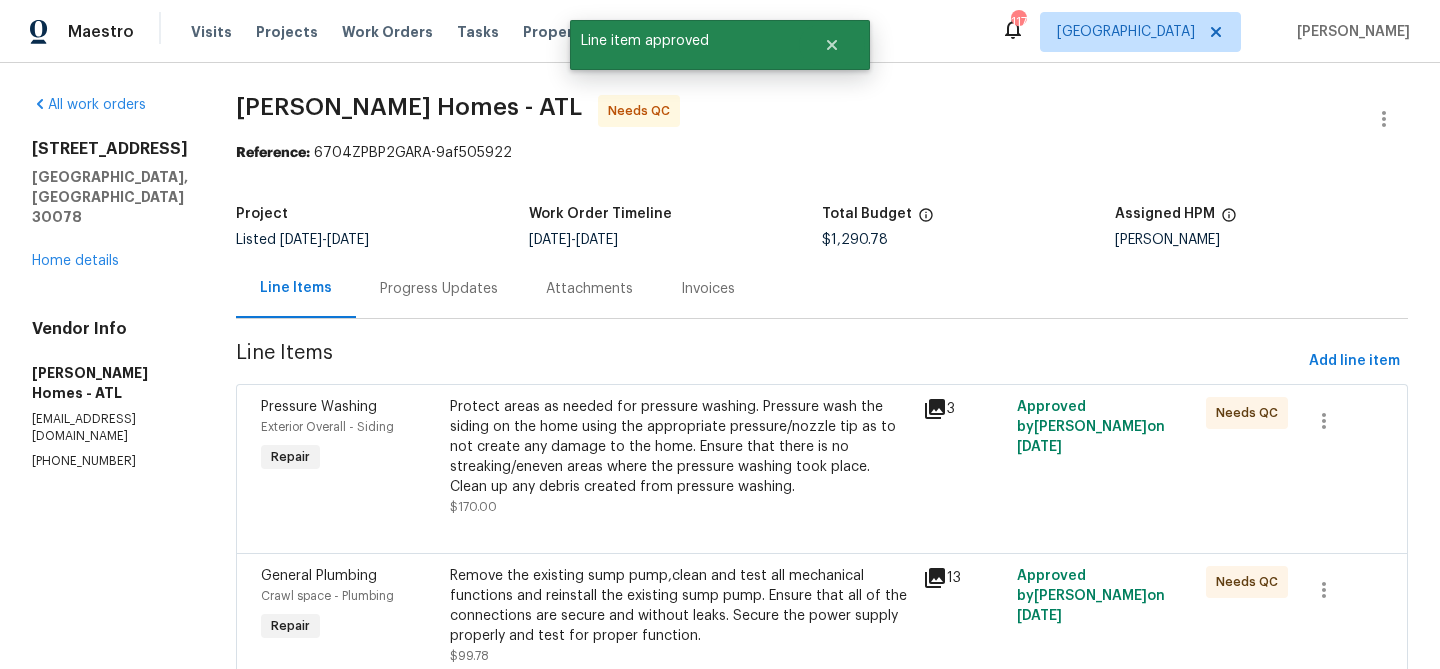 click on "Protect areas as needed for pressure washing. Pressure wash the siding on the home using the appropriate pressure/nozzle tip as to not create any damage to the home. Ensure that there is no streaking/eneven areas where the pressure washing took place. Clean up any debris created from pressure washing." at bounding box center (680, 447) 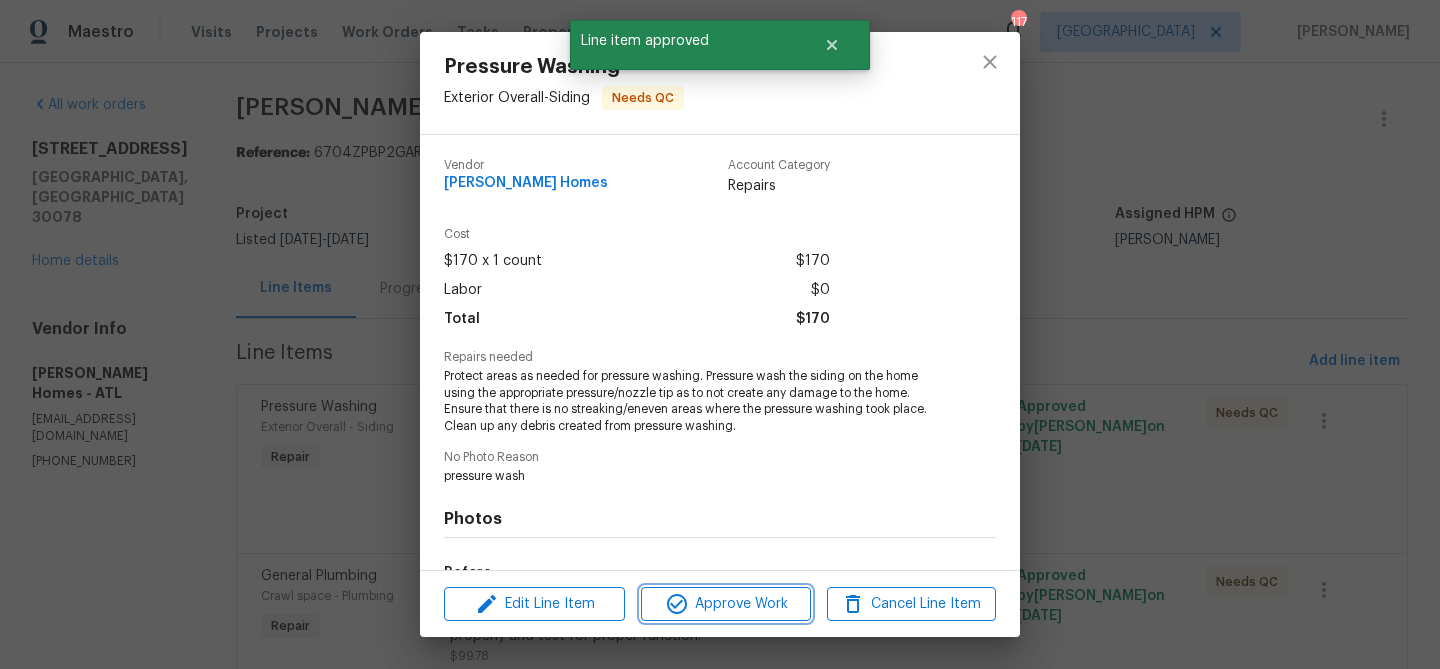 click 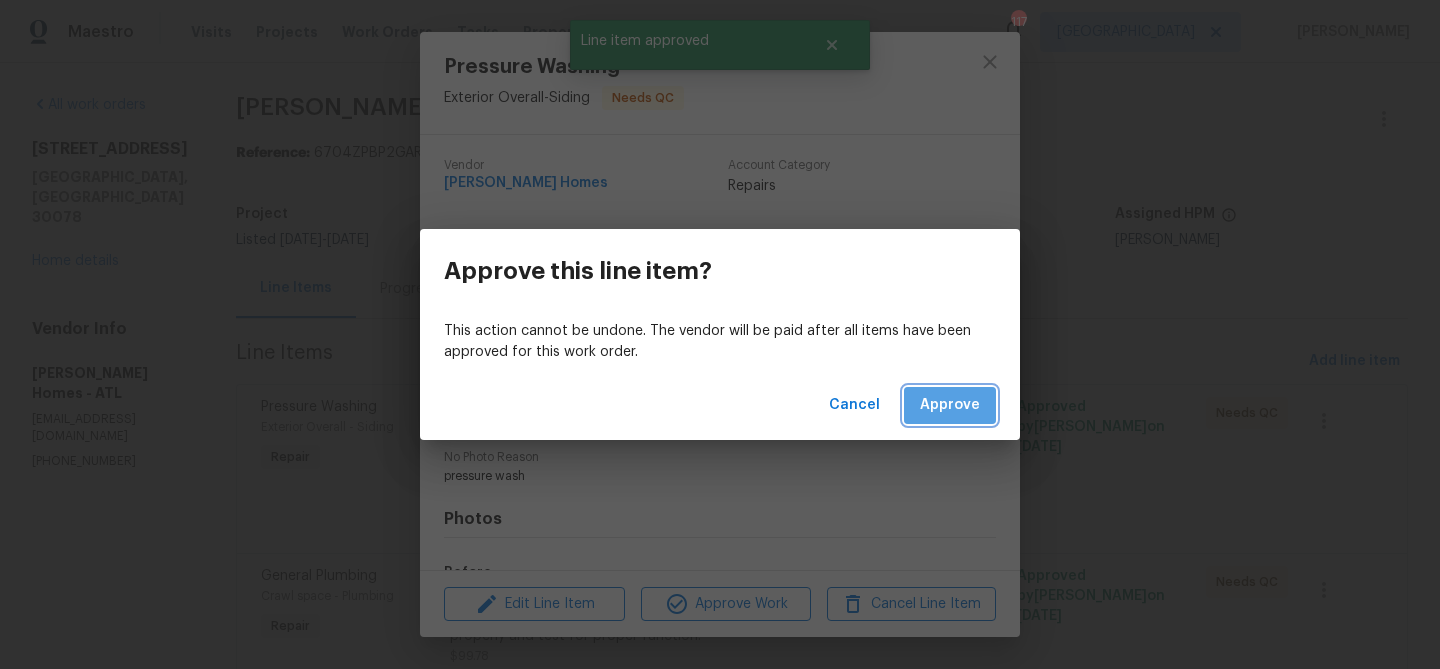 click on "Approve" at bounding box center (950, 405) 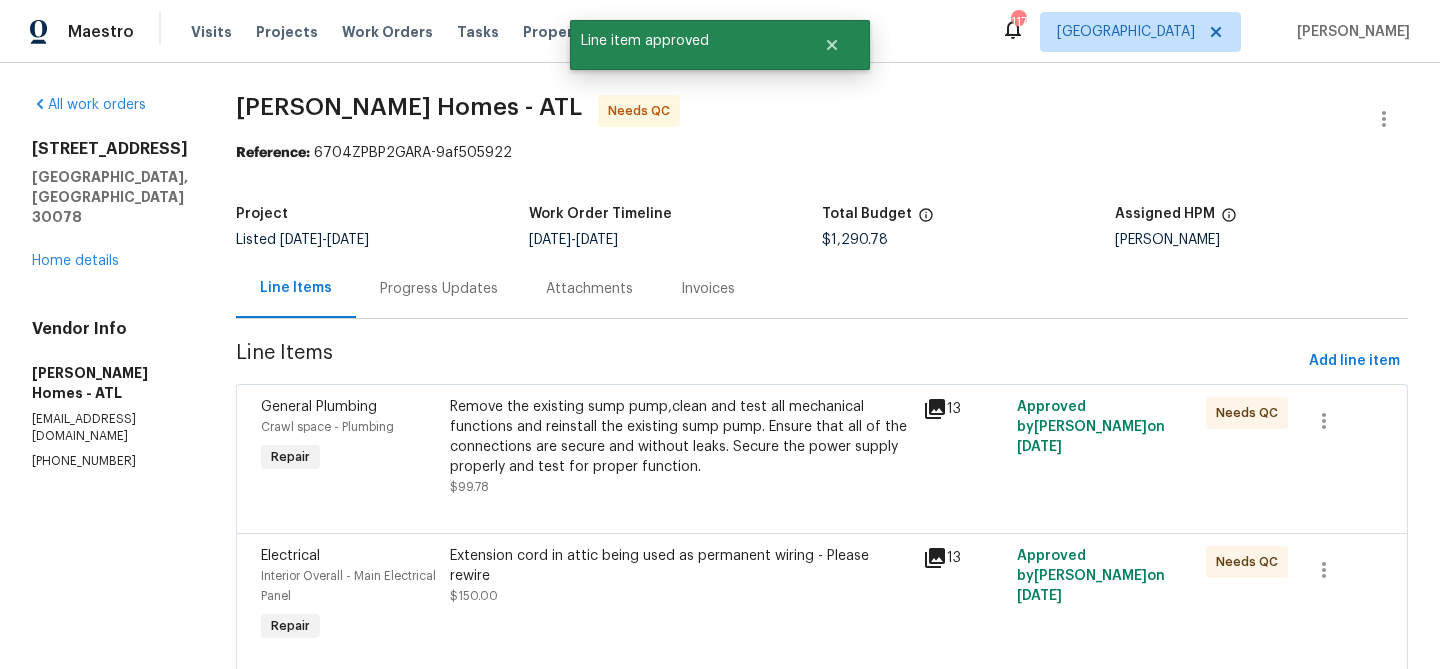 scroll, scrollTop: 123, scrollLeft: 0, axis: vertical 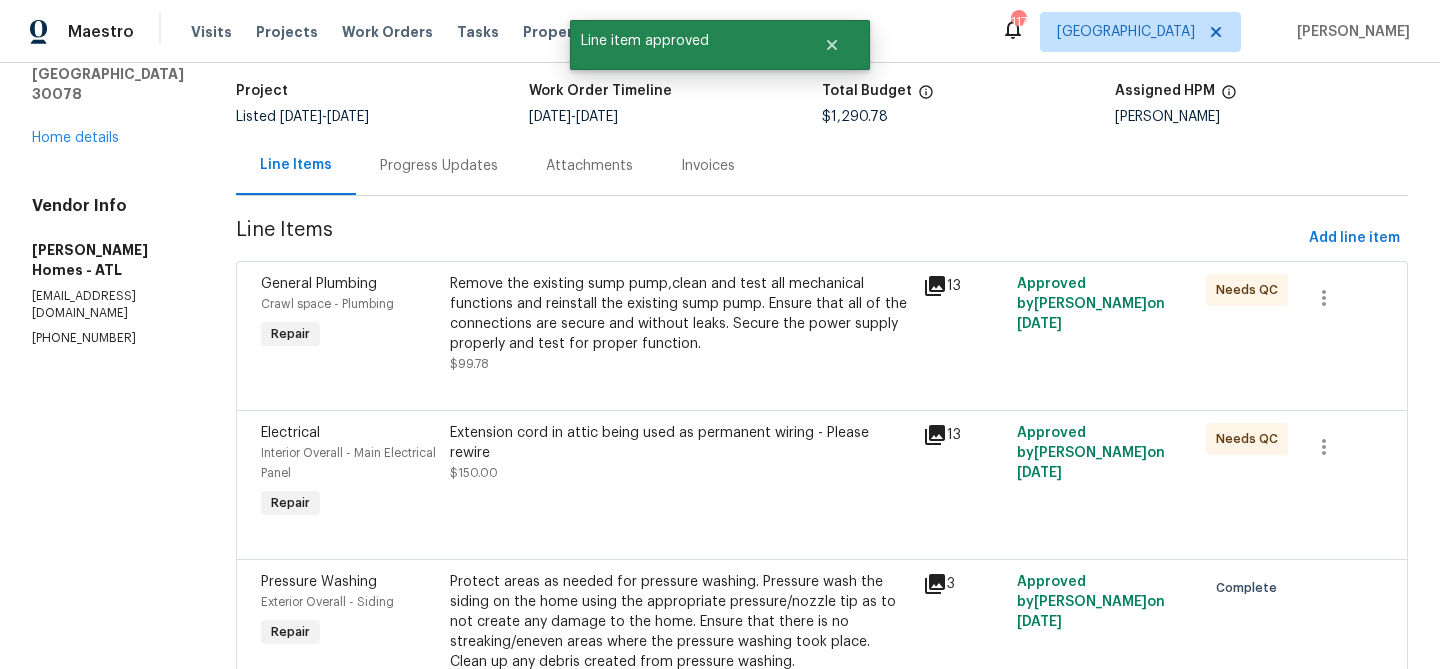 click on "Remove the existing sump pump,clean and test all mechanical functions and reinstall the existing sump pump. Ensure that all of the connections are secure and without leaks. Secure the power supply properly and test for proper function." at bounding box center [680, 314] 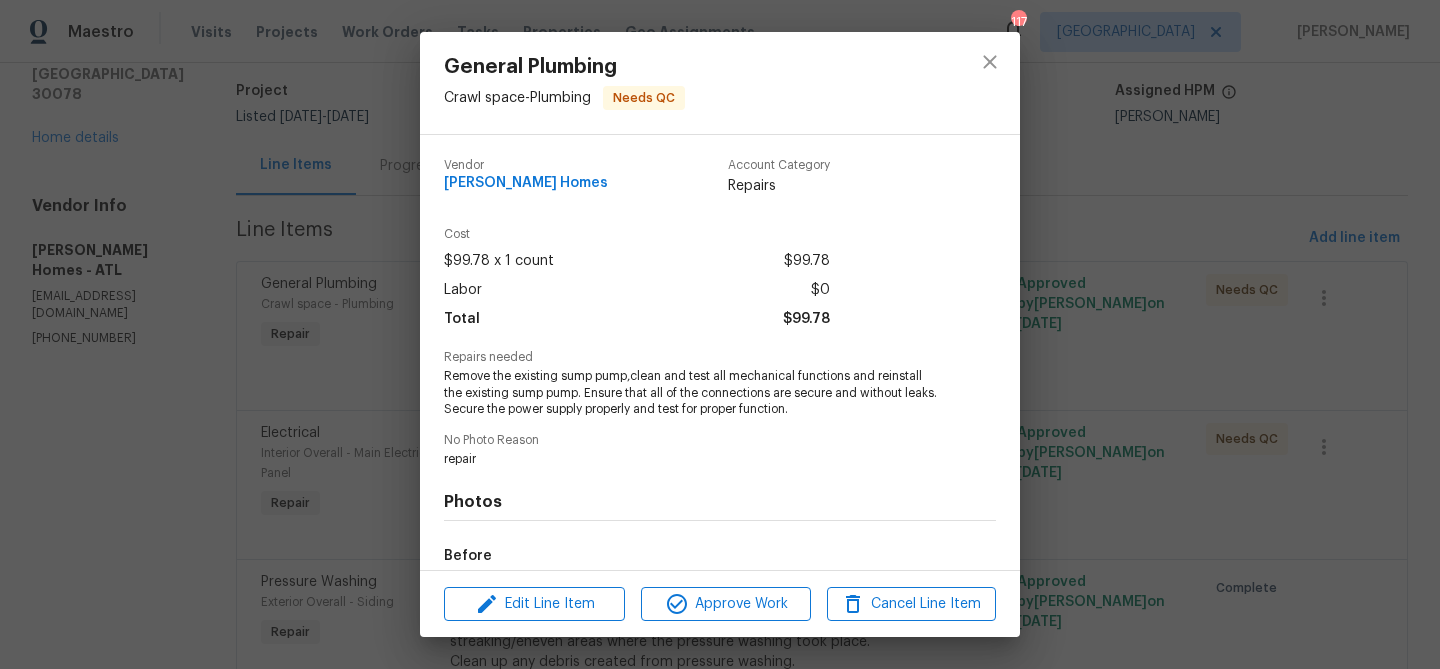 scroll, scrollTop: 235, scrollLeft: 0, axis: vertical 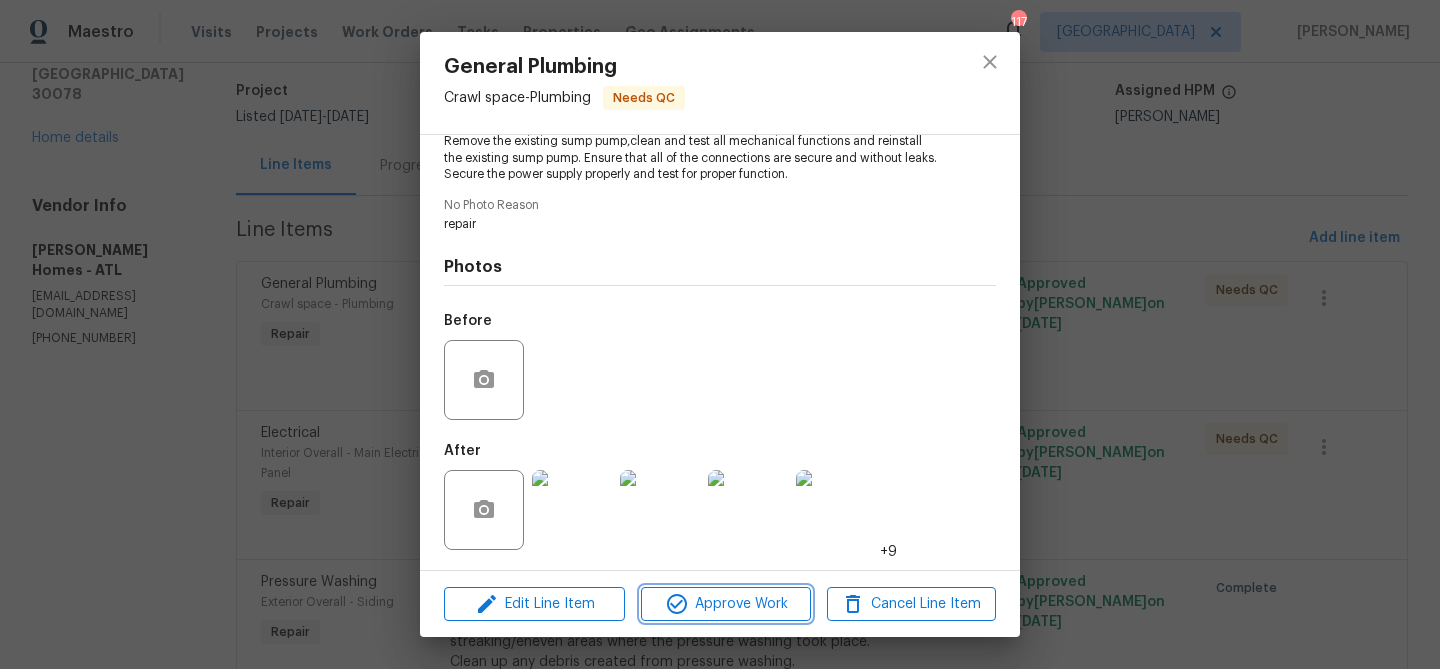 click on "Approve Work" at bounding box center [725, 604] 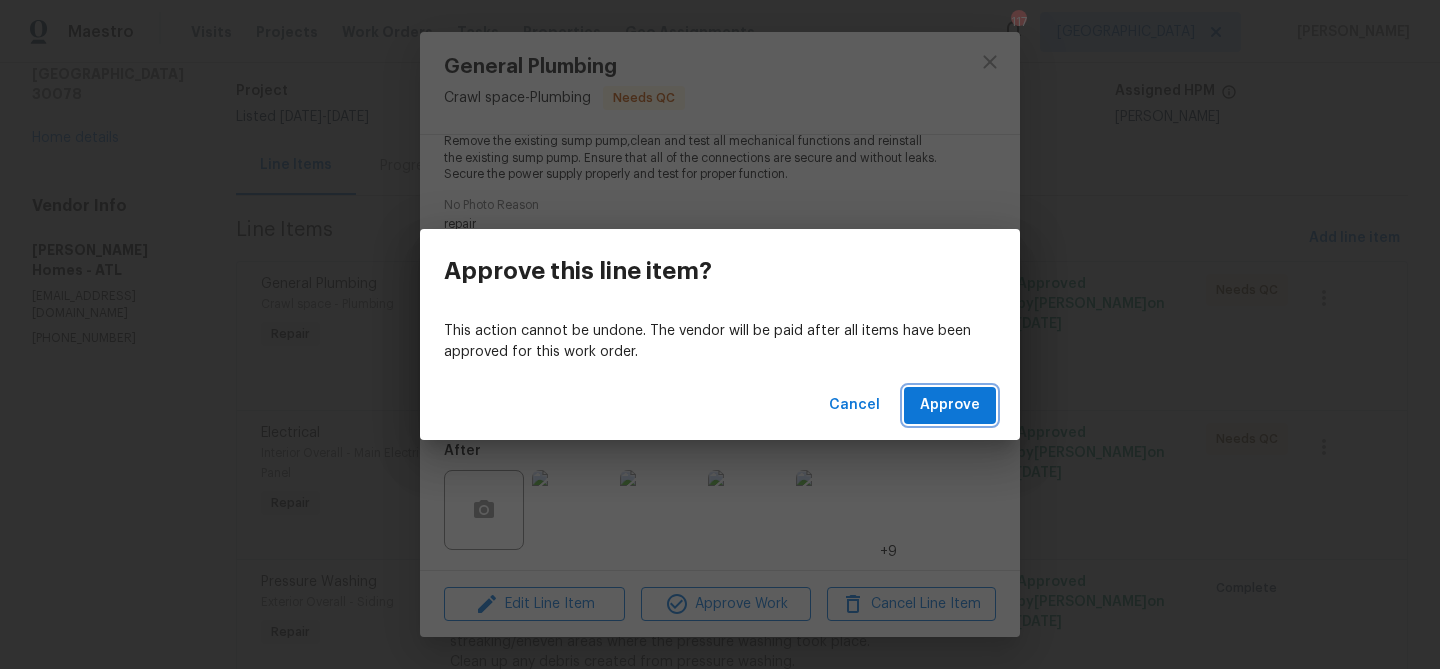 click on "Approve" at bounding box center (950, 405) 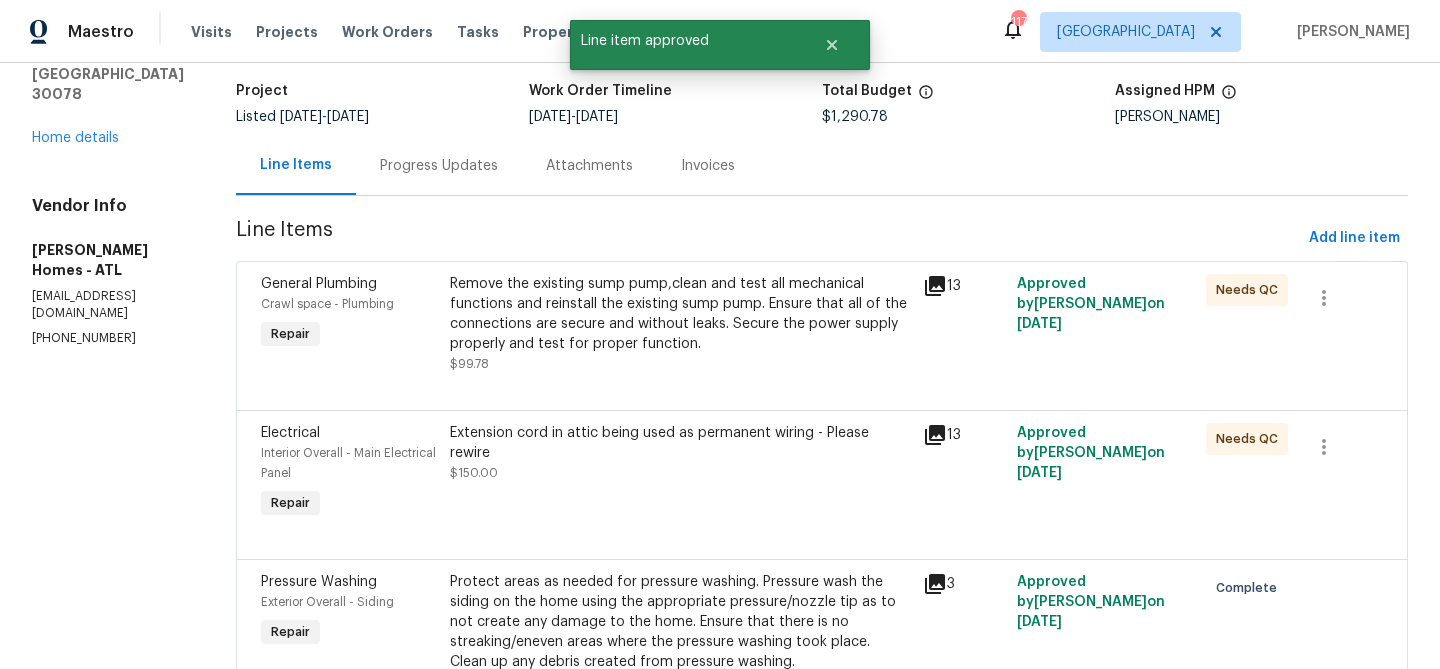 scroll, scrollTop: 0, scrollLeft: 0, axis: both 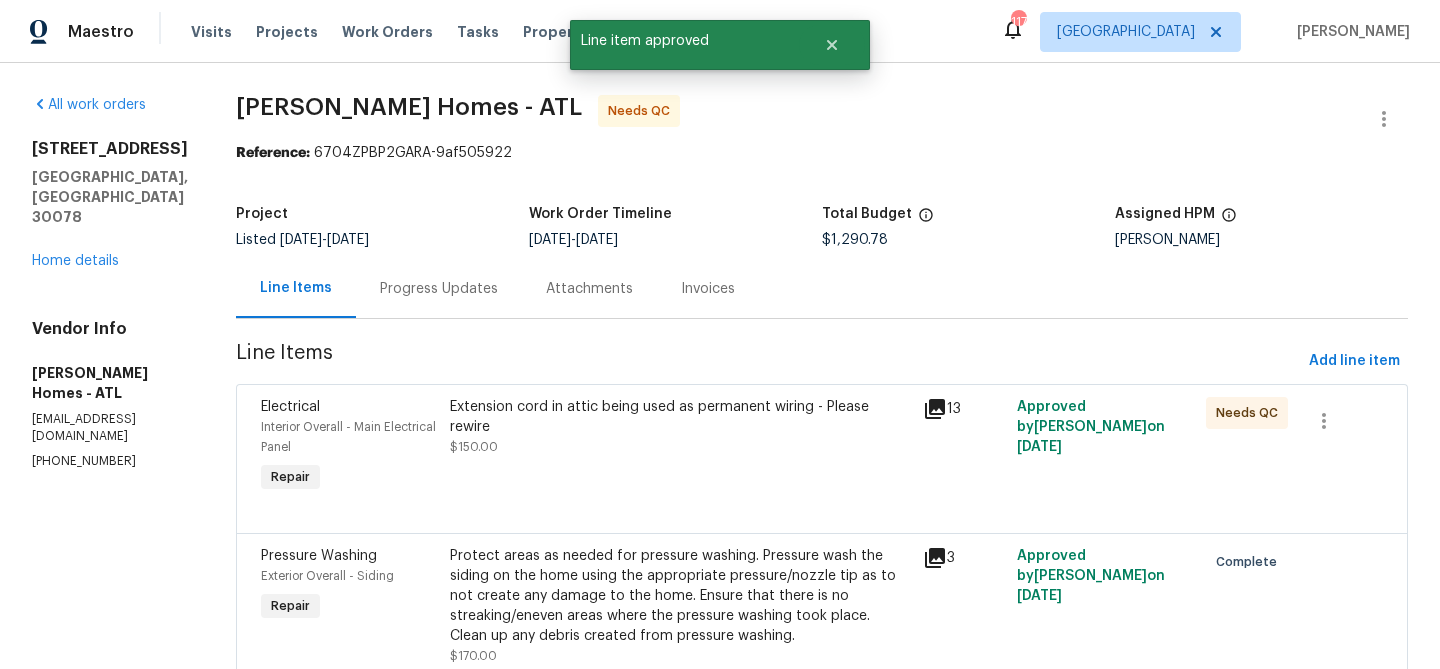 click on "Extension cord in attic being used as permanent wiring - Please rewire $150.00" at bounding box center [680, 447] 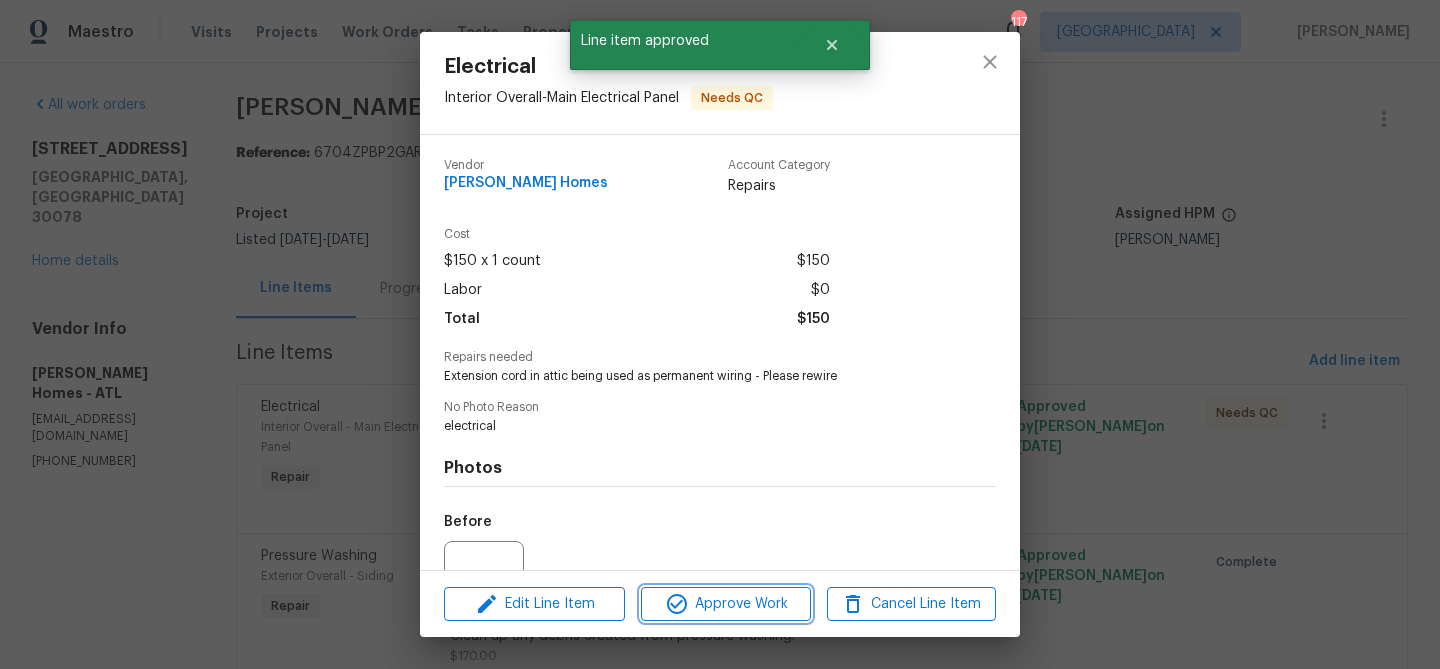 click on "Approve Work" at bounding box center (725, 604) 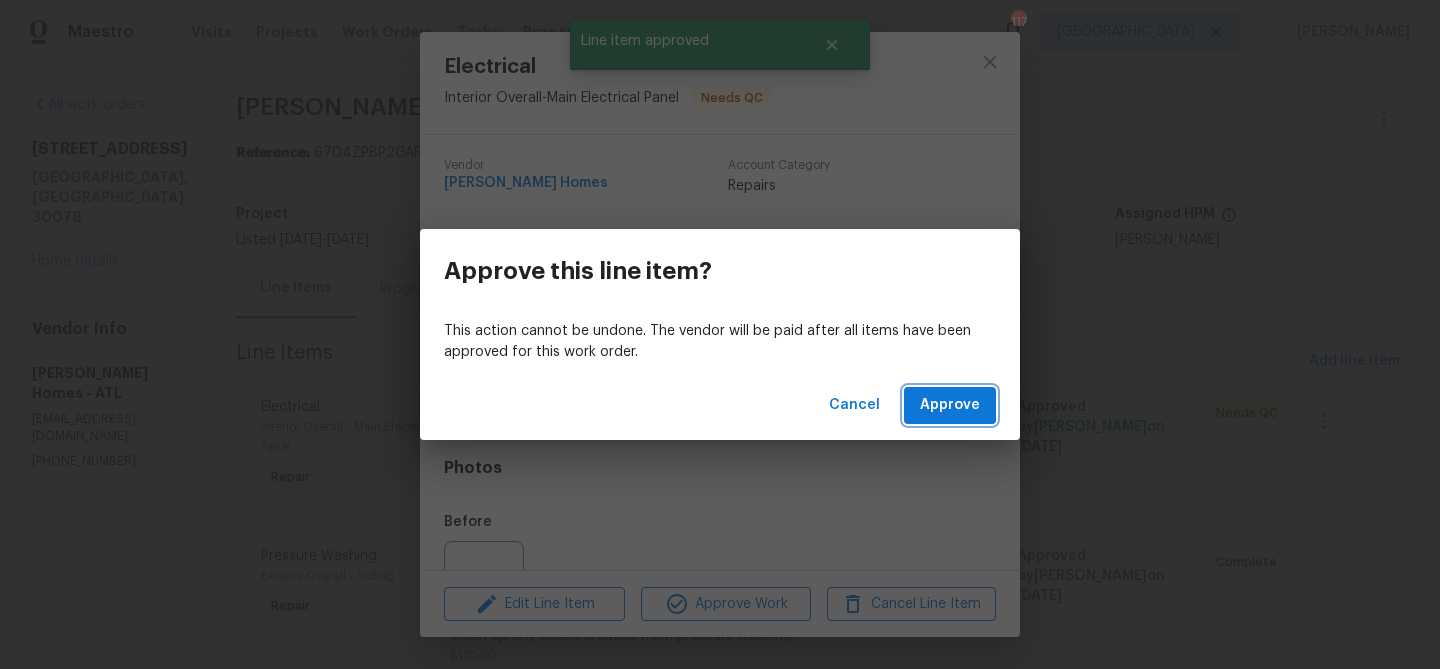 click on "Approve" at bounding box center [950, 405] 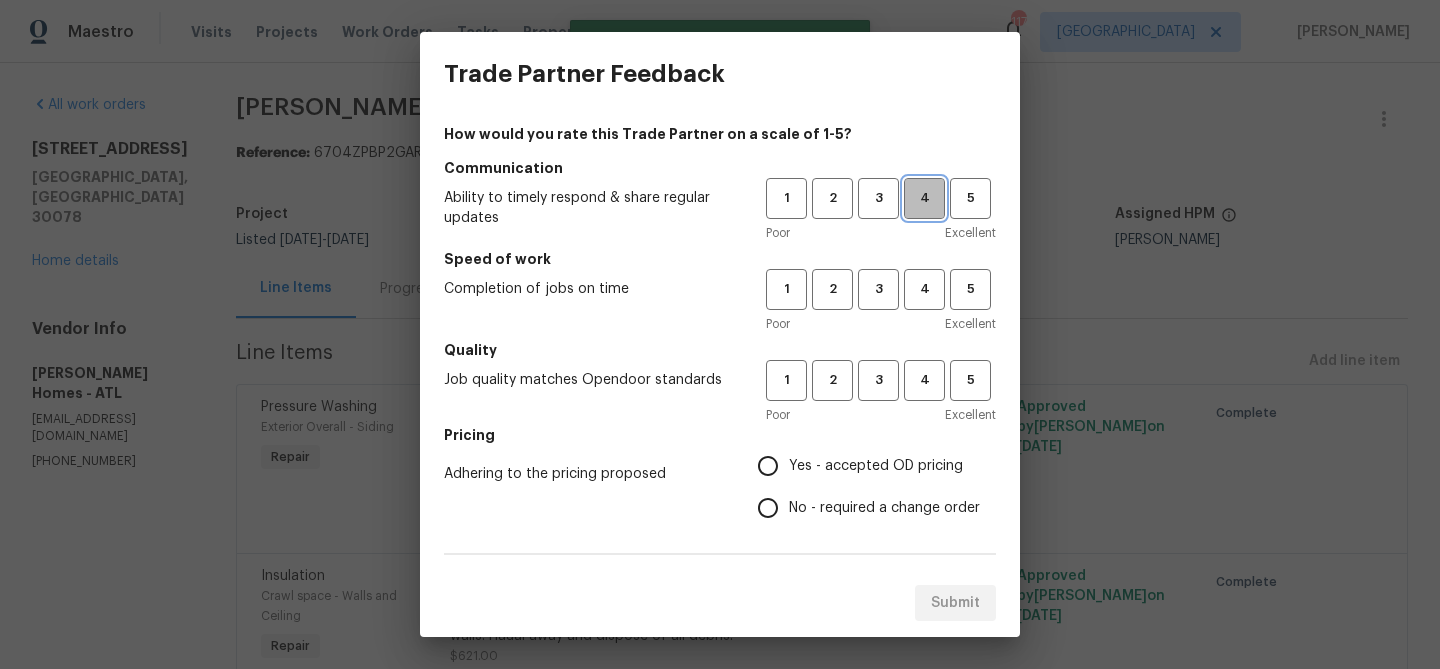 click on "4" at bounding box center (924, 198) 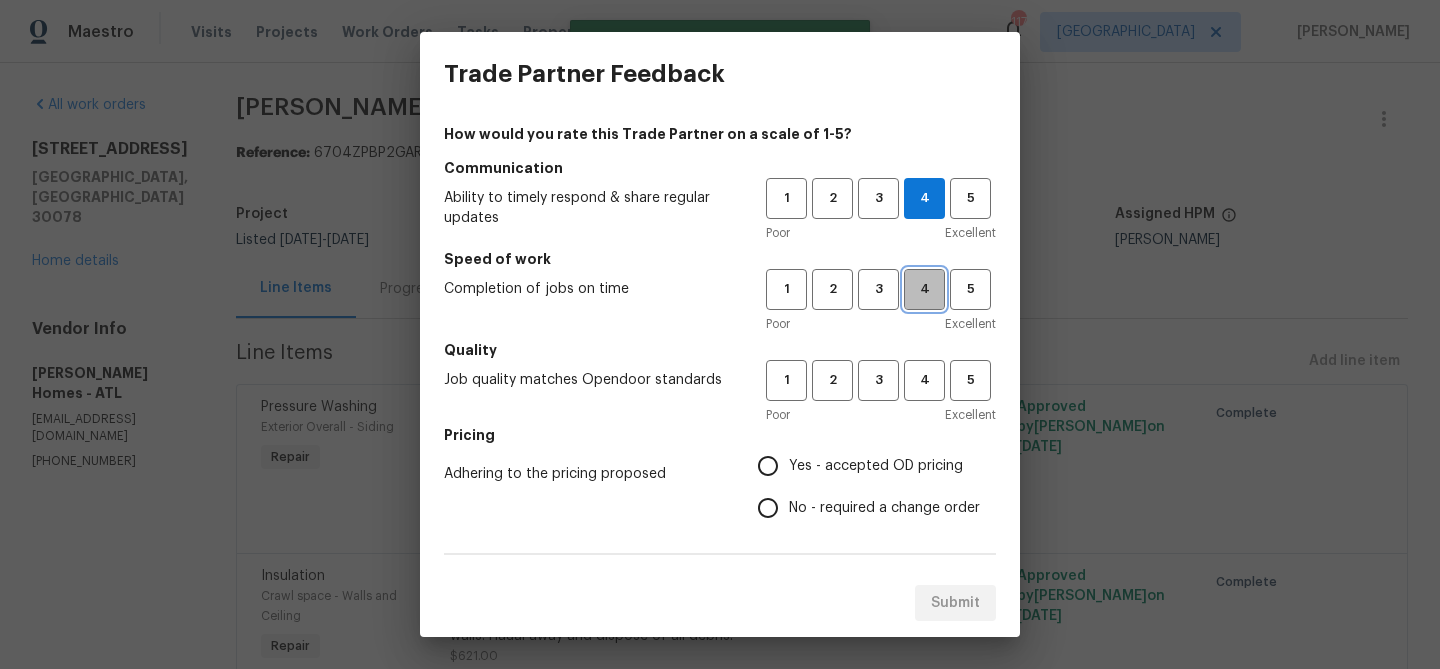 drag, startPoint x: 921, startPoint y: 290, endPoint x: 918, endPoint y: 384, distance: 94.04786 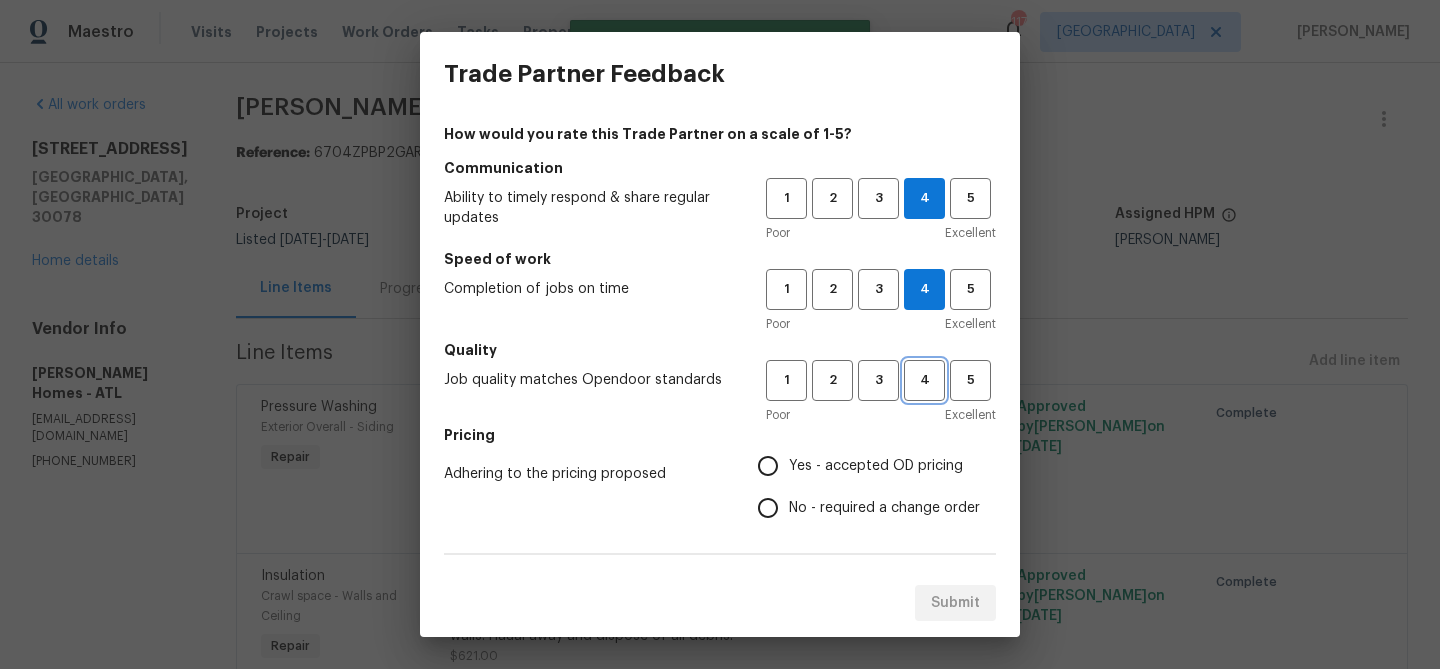 drag, startPoint x: 918, startPoint y: 392, endPoint x: 848, endPoint y: 437, distance: 83.21658 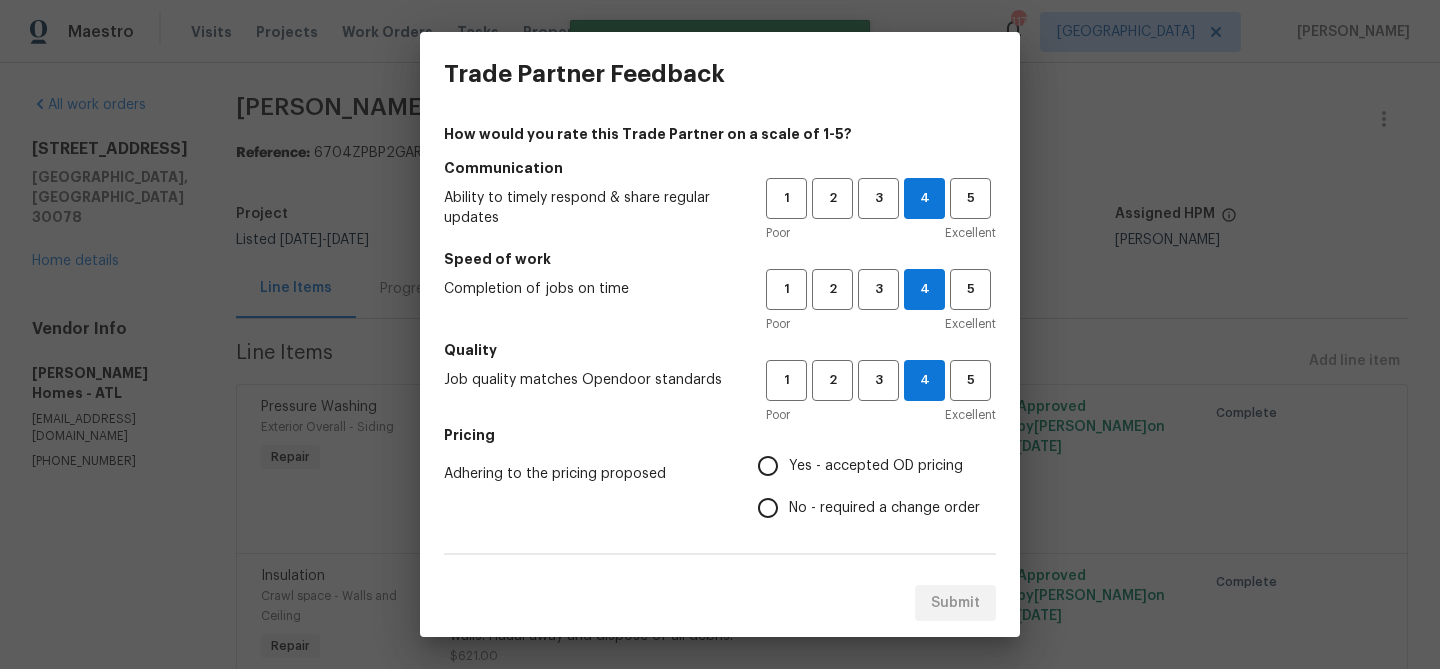 click on "Yes - accepted OD pricing" at bounding box center (876, 466) 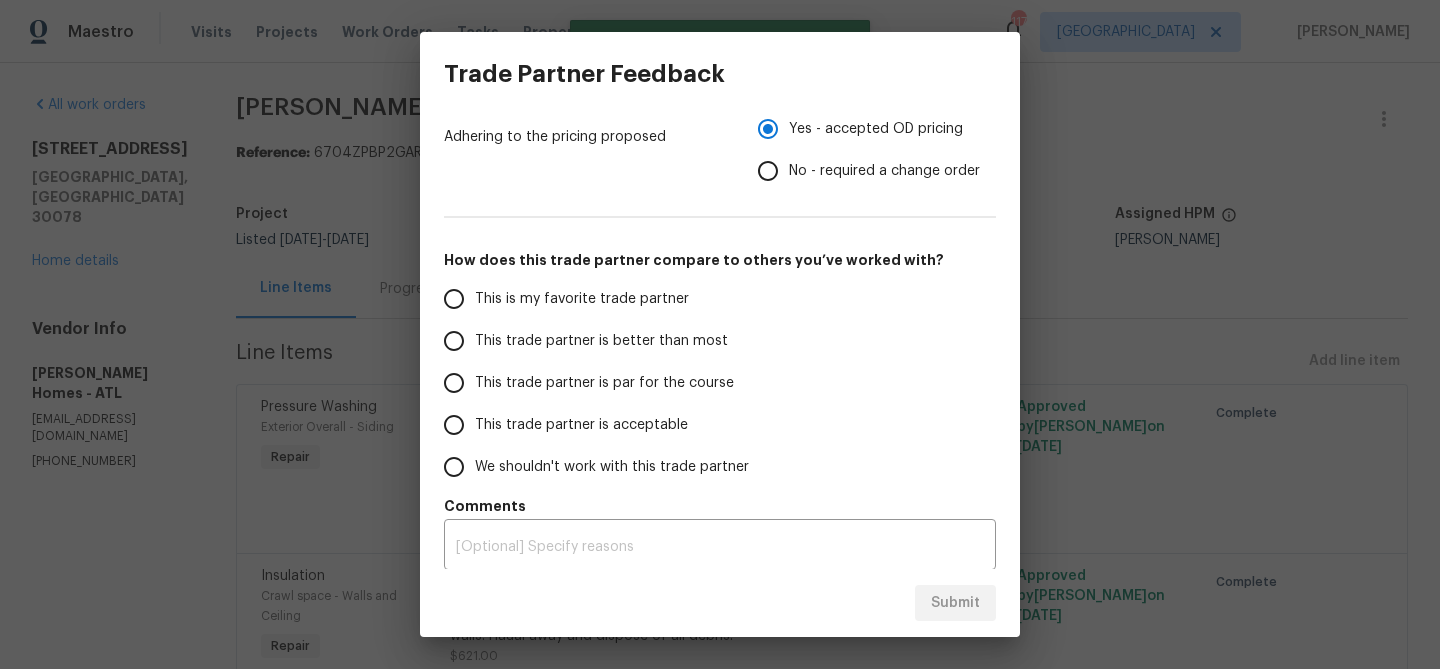 scroll, scrollTop: 346, scrollLeft: 0, axis: vertical 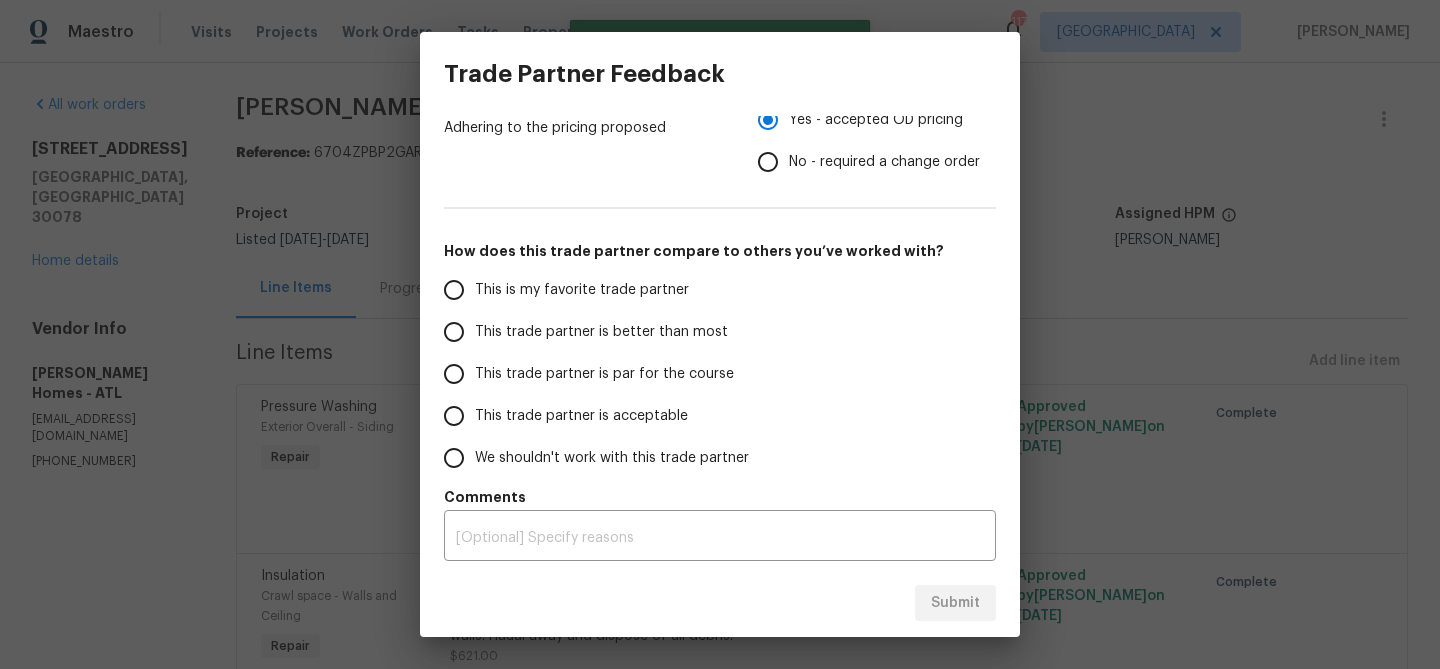 click on "This trade partner is par for the course" at bounding box center (604, 374) 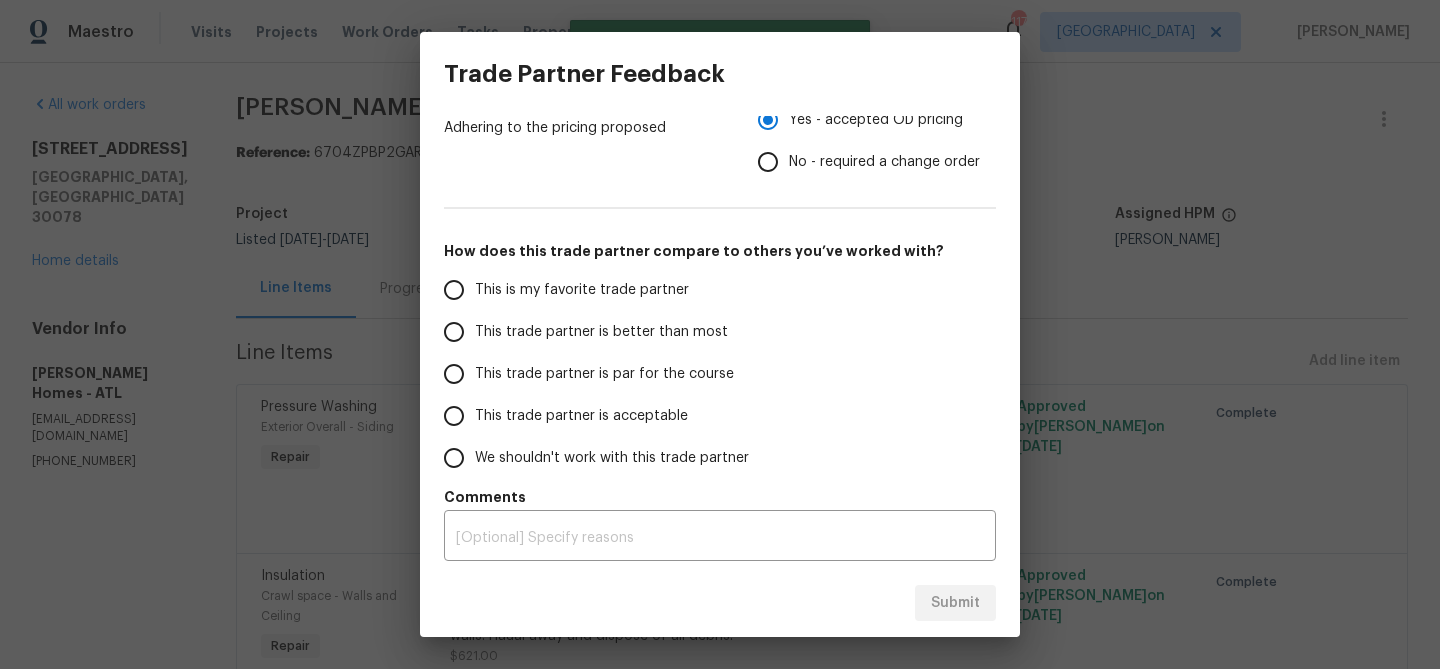 radio on "false" 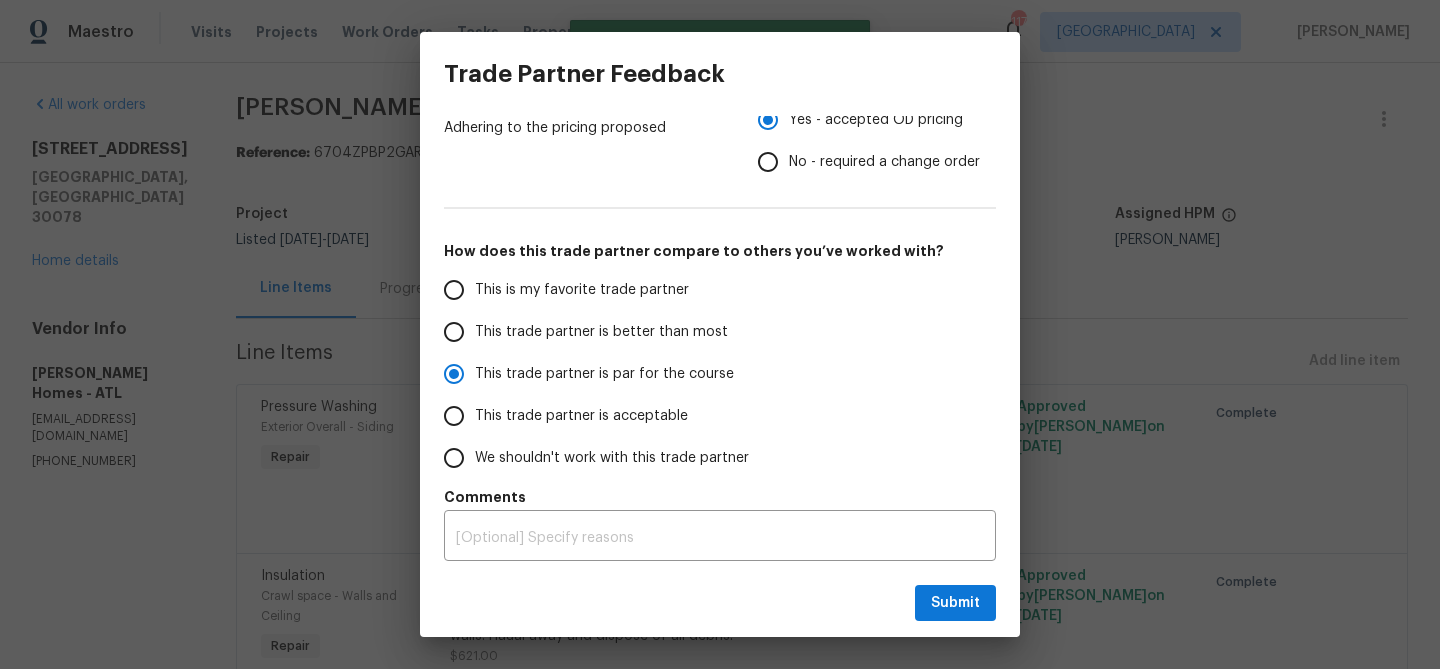 click on "This trade partner is better than most" at bounding box center (601, 332) 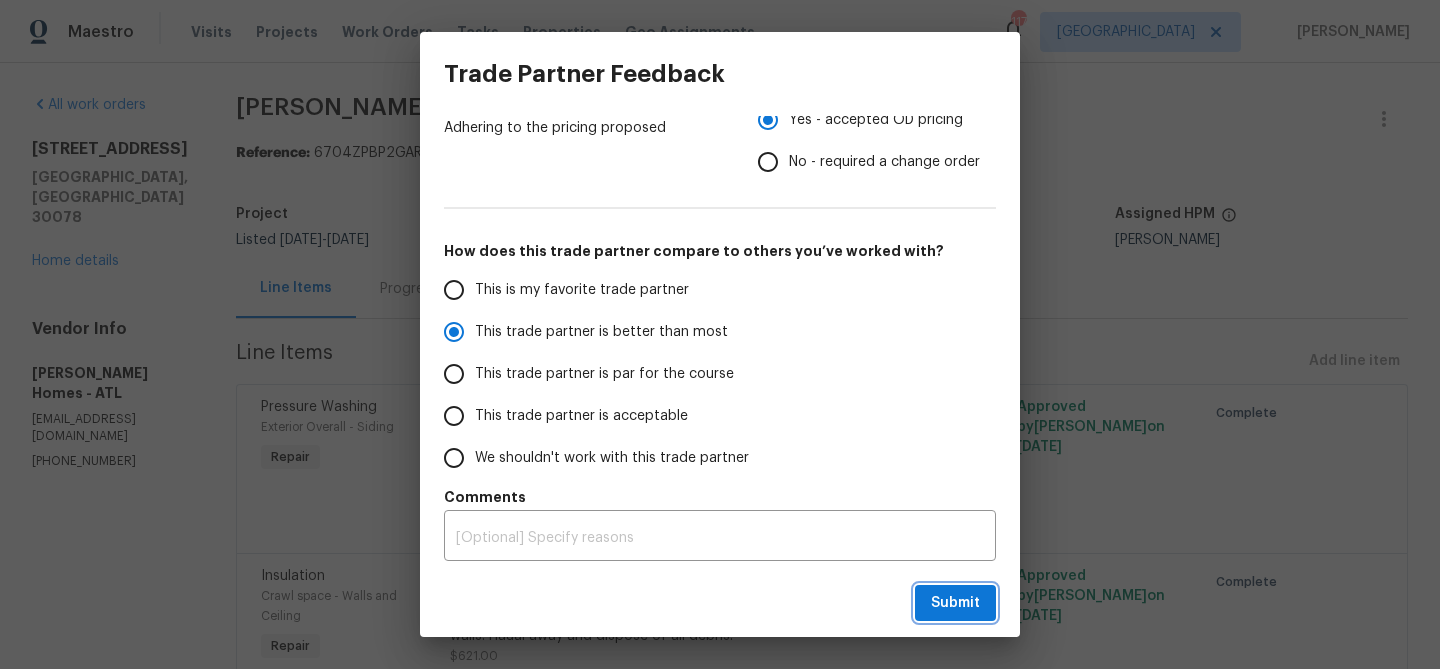 click on "Submit" at bounding box center [955, 603] 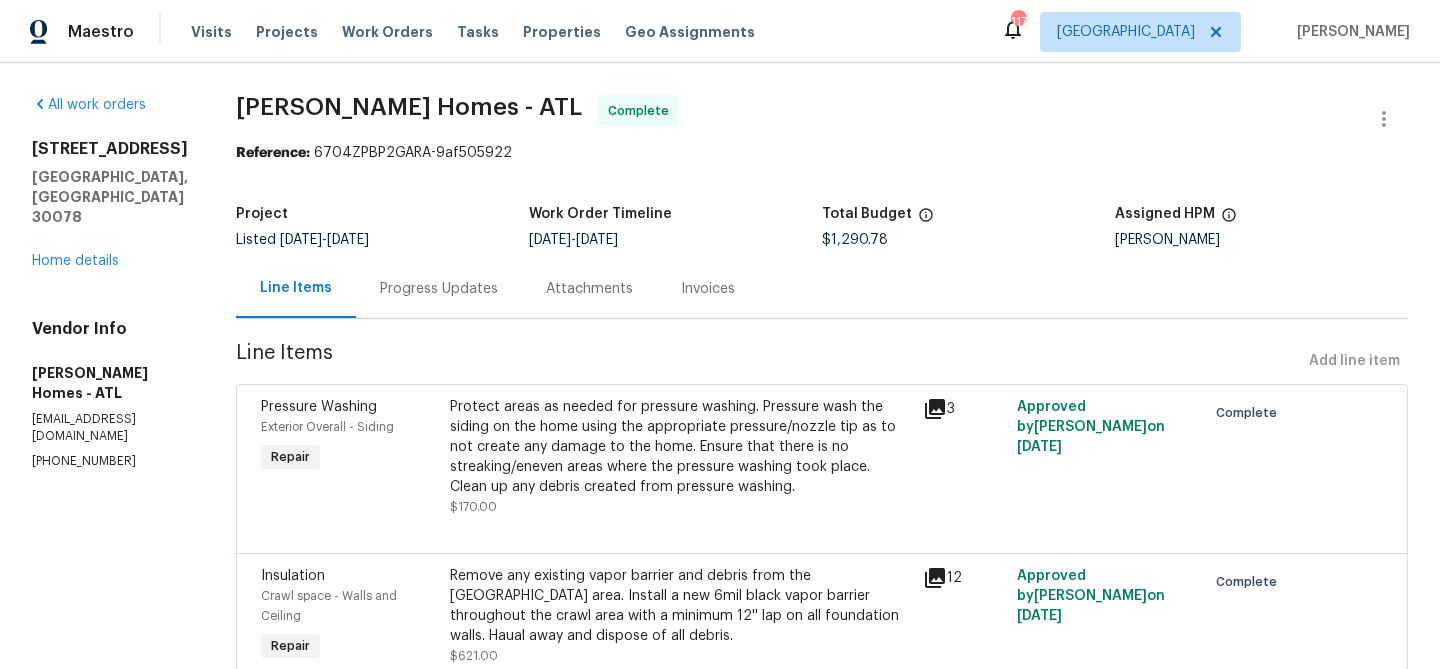 radio on "false" 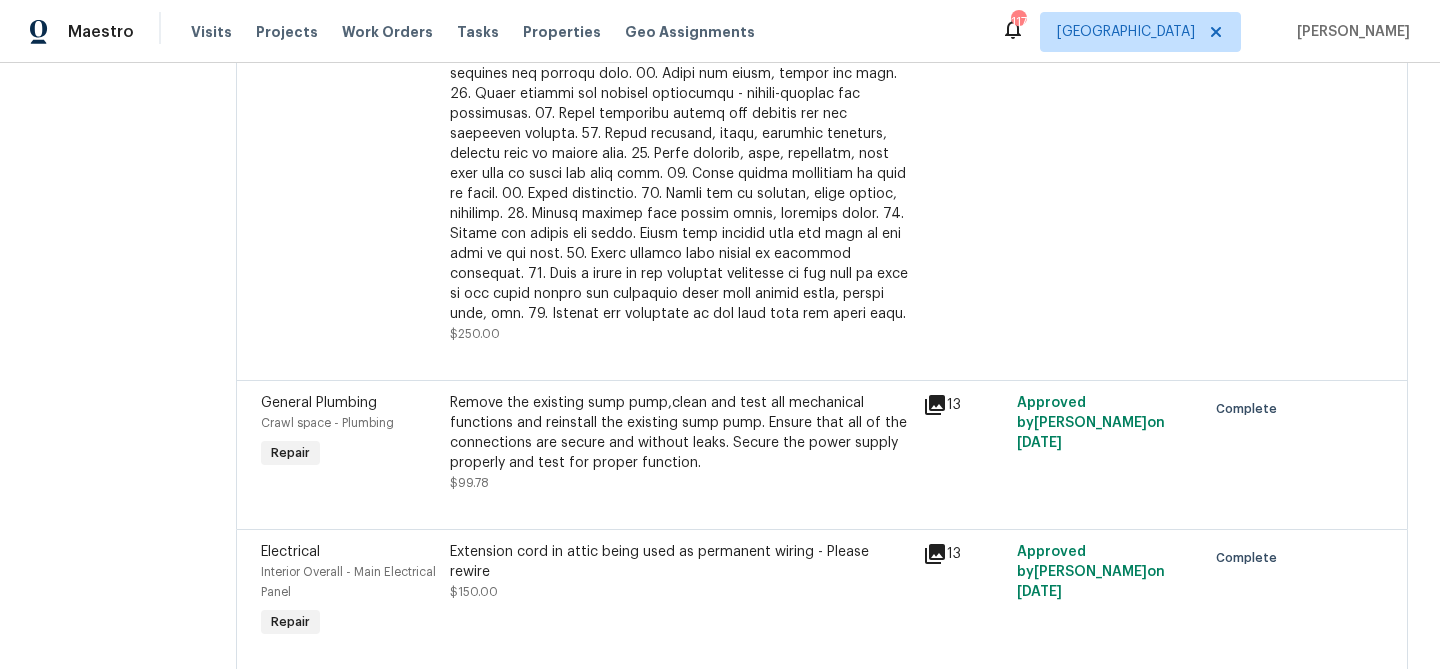 scroll, scrollTop: 860, scrollLeft: 0, axis: vertical 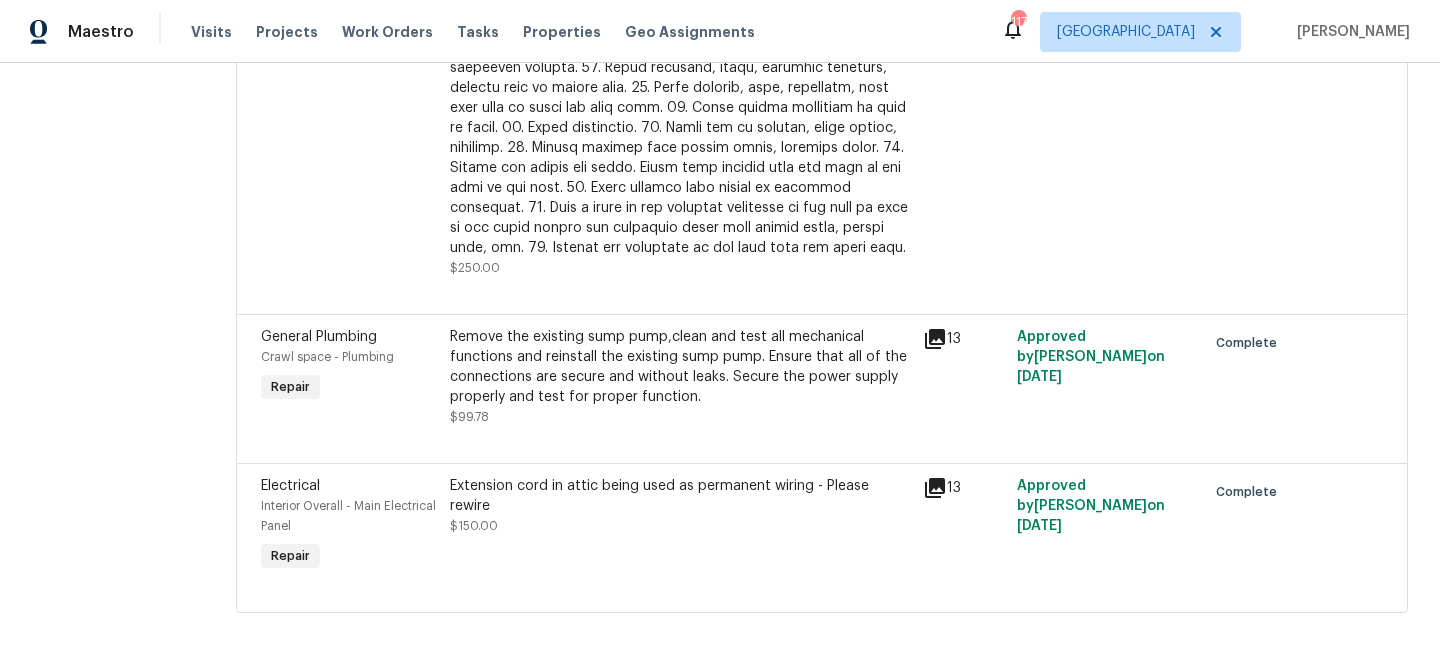 click on "Extension cord in attic being used as permanent wiring - Please rewire $150.00" at bounding box center (680, 506) 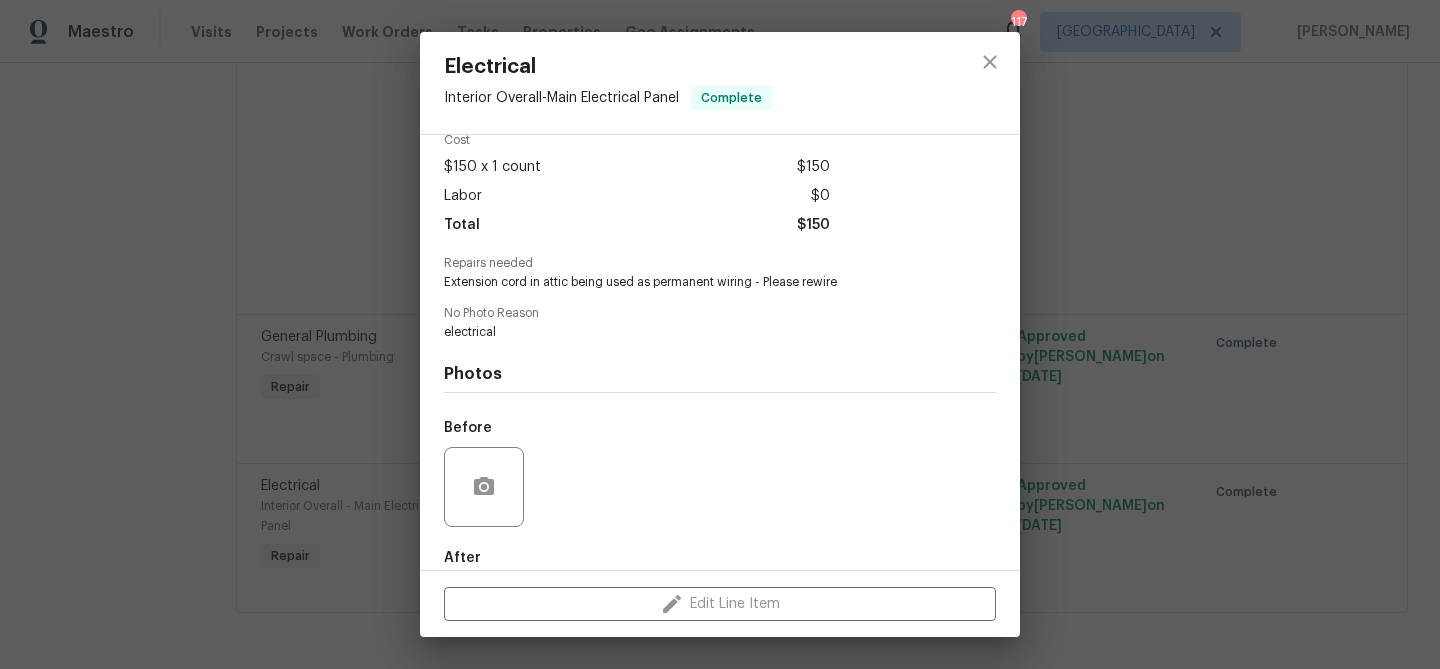 scroll, scrollTop: 201, scrollLeft: 0, axis: vertical 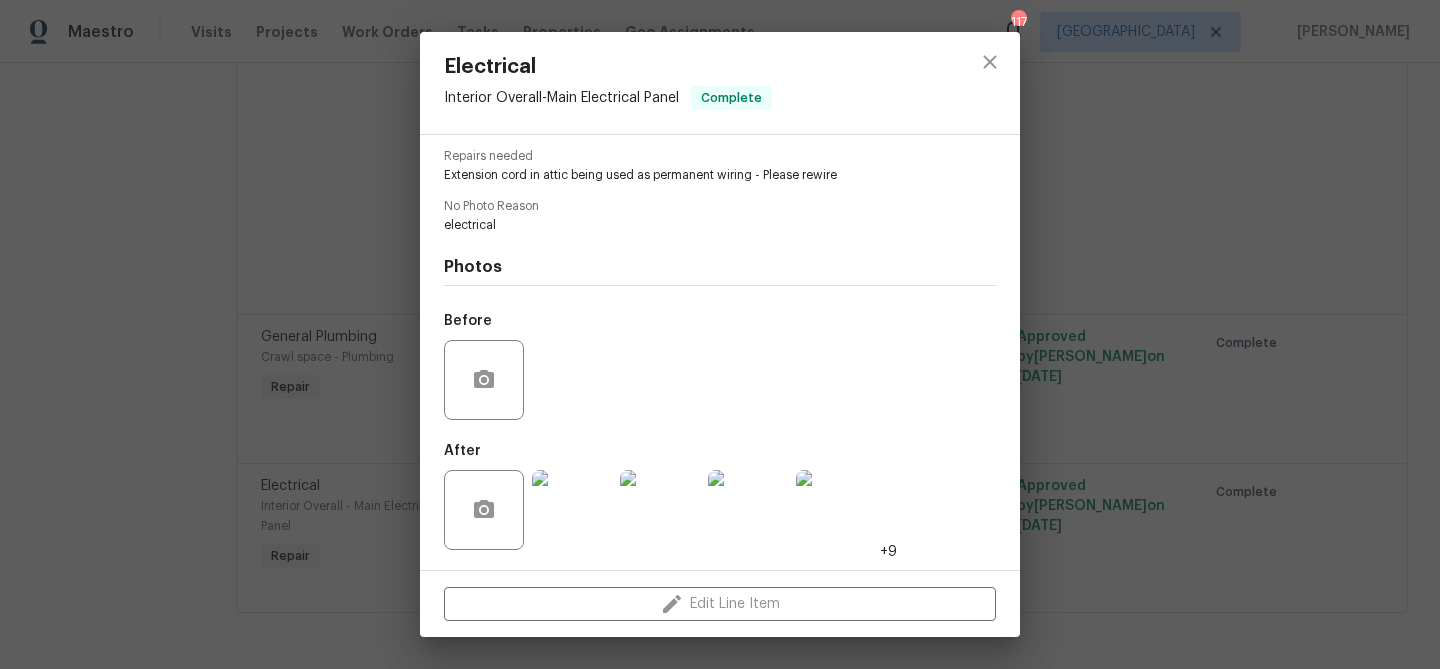 click at bounding box center (572, 510) 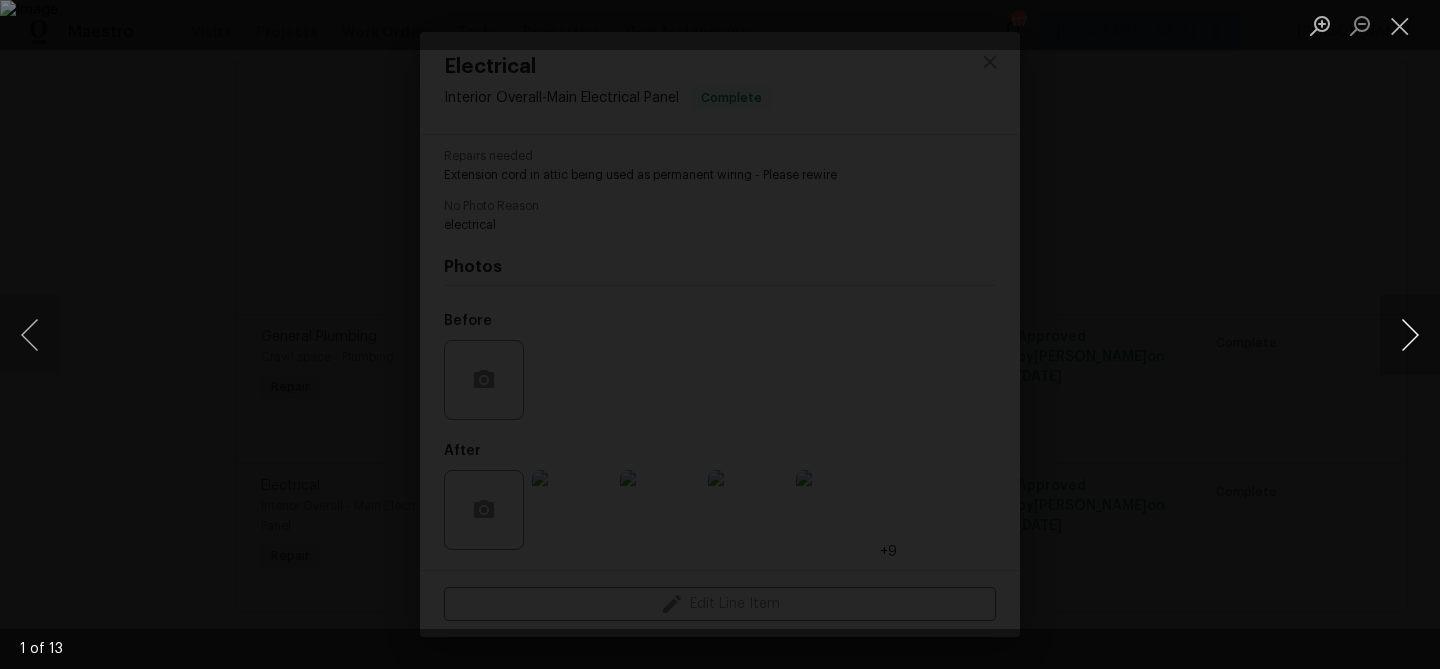 click at bounding box center (1410, 335) 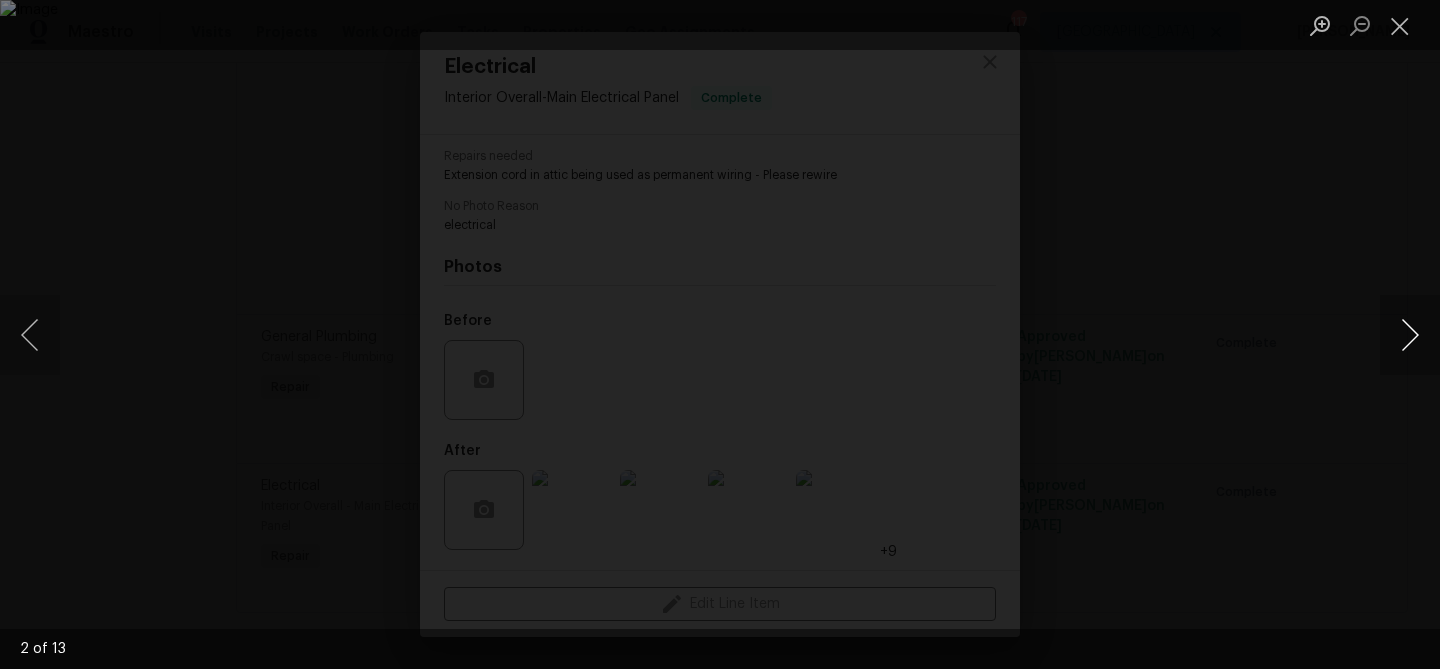 click at bounding box center [1410, 335] 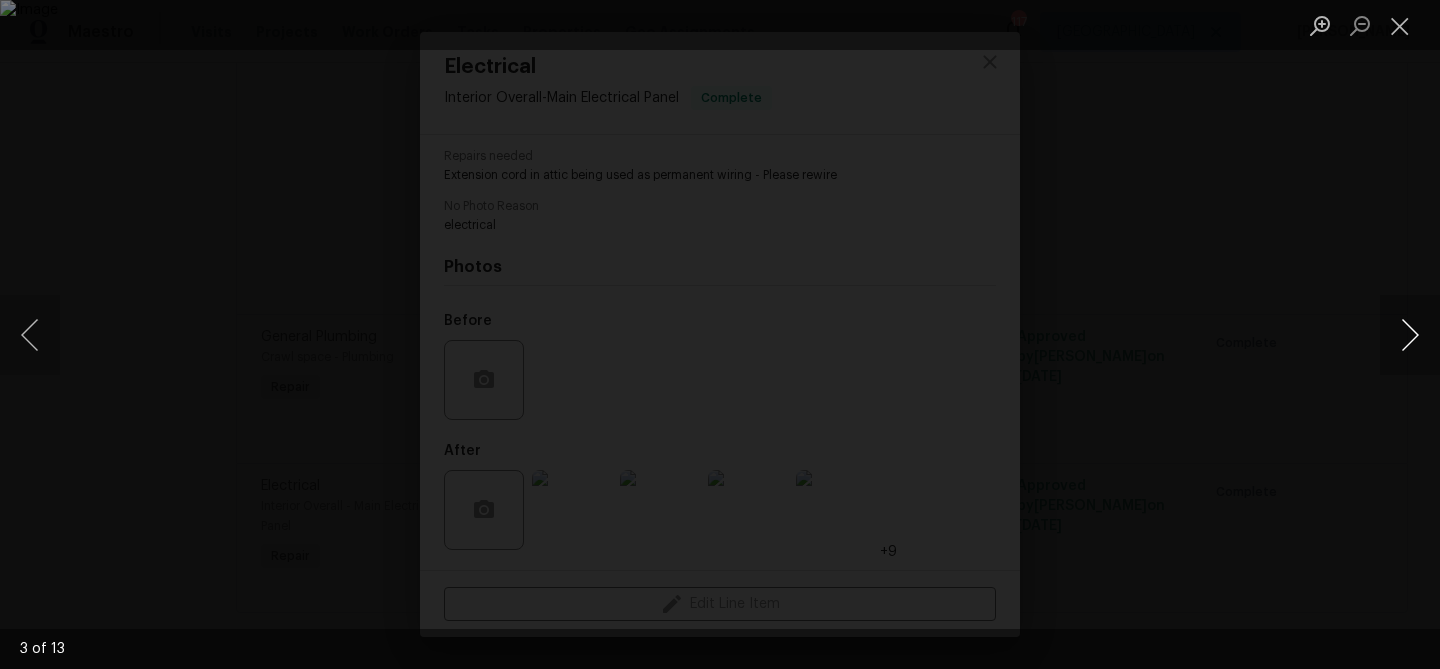 click at bounding box center (1410, 335) 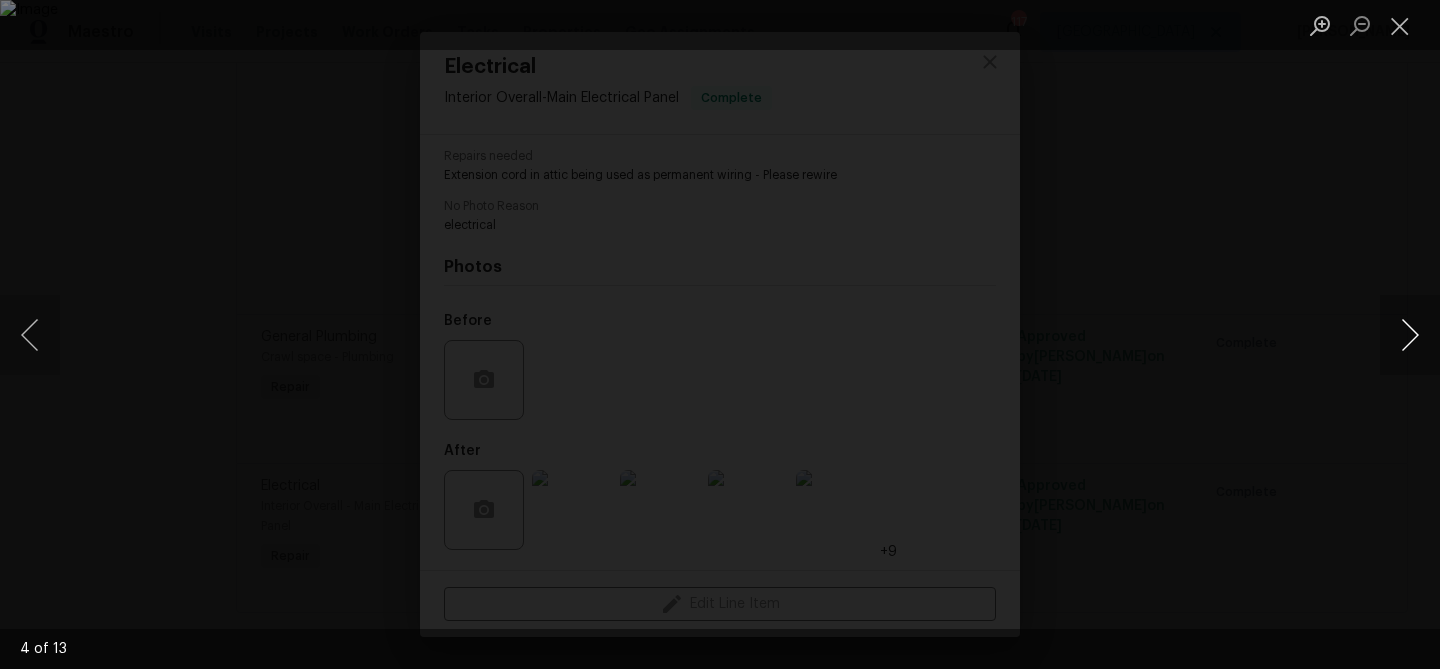 click at bounding box center (1410, 335) 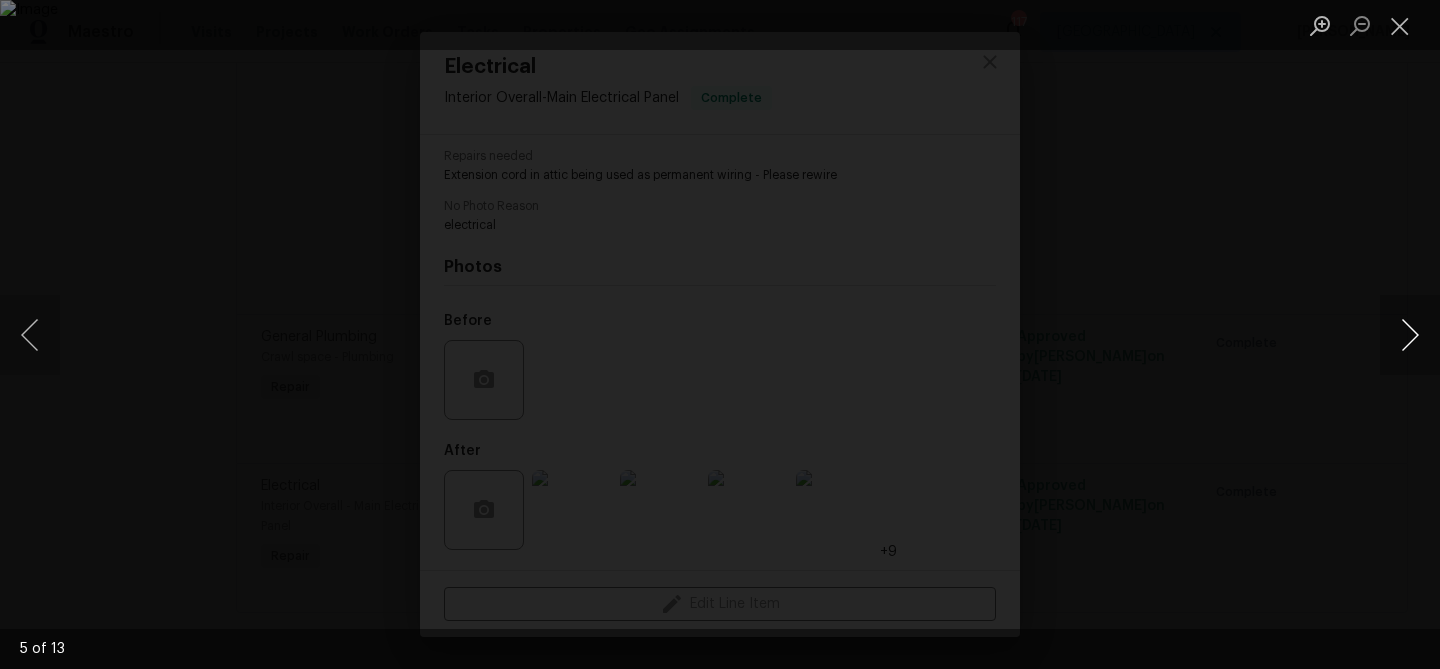 click at bounding box center [1410, 335] 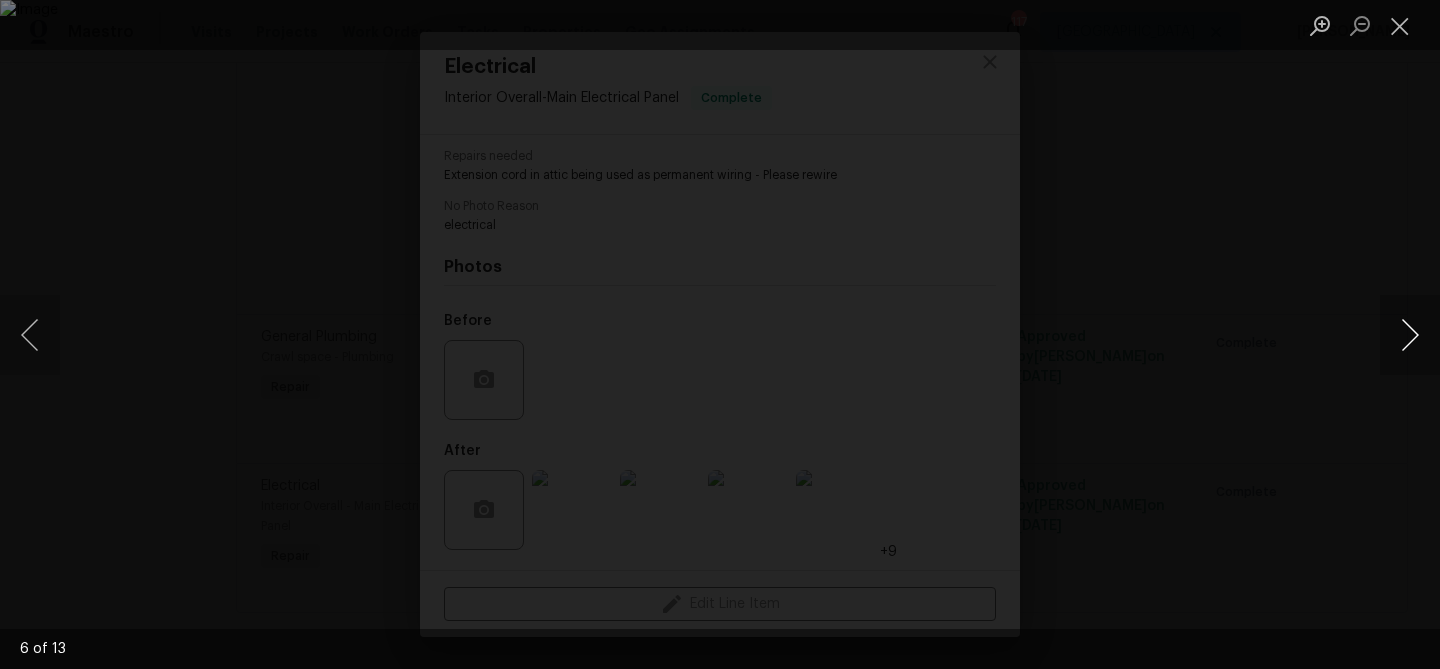 click at bounding box center (1410, 335) 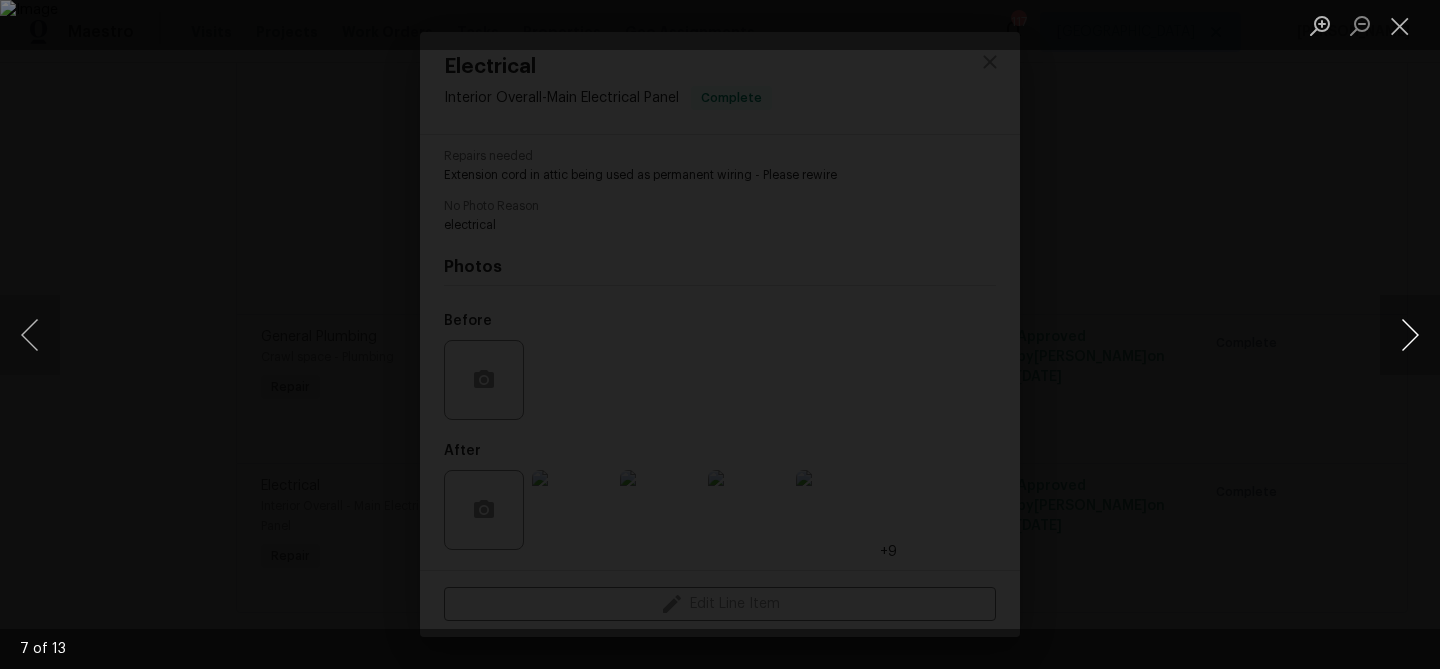 click at bounding box center [1410, 335] 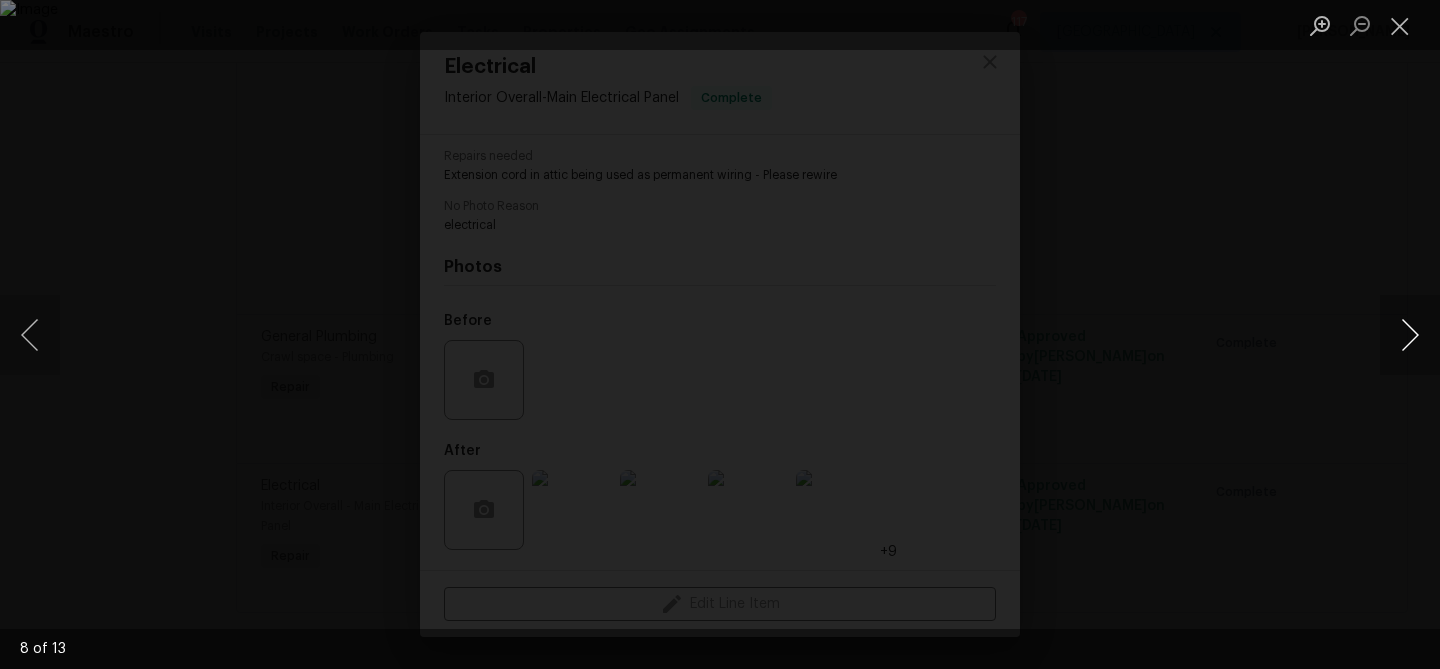 click at bounding box center (1410, 335) 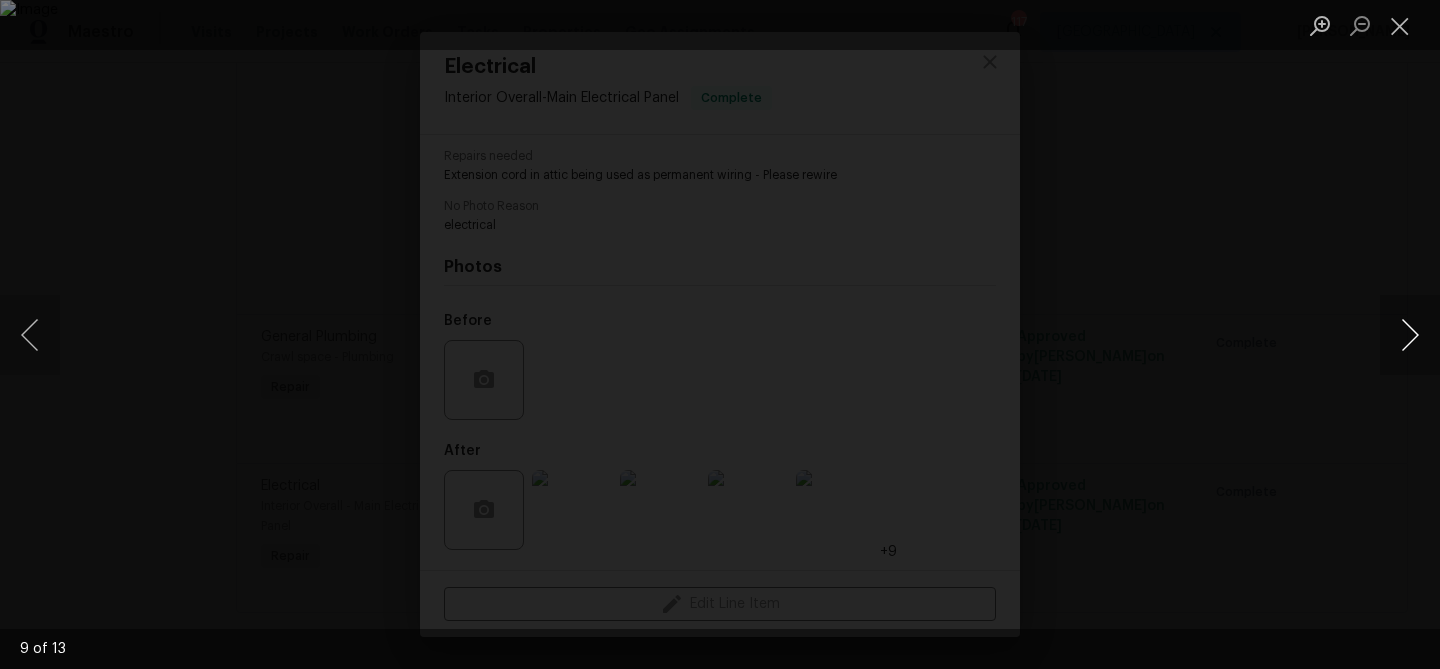 click at bounding box center [1410, 335] 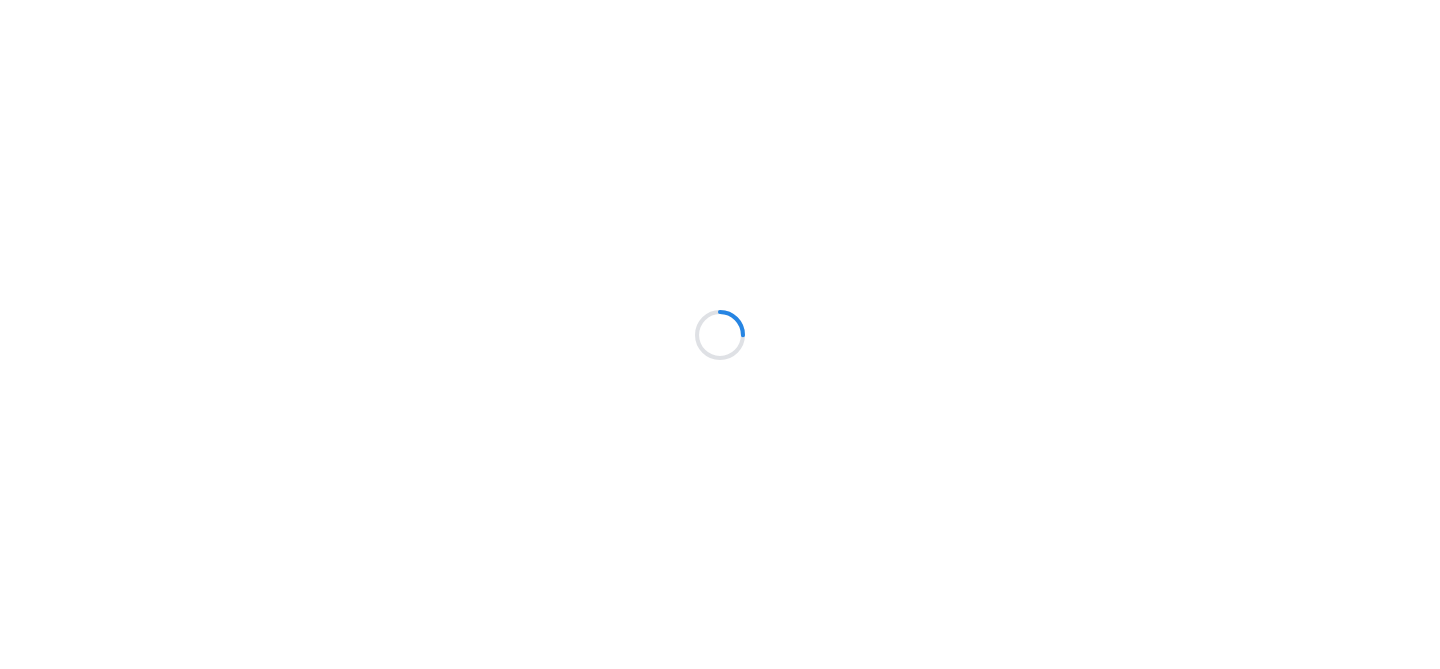 scroll, scrollTop: 0, scrollLeft: 0, axis: both 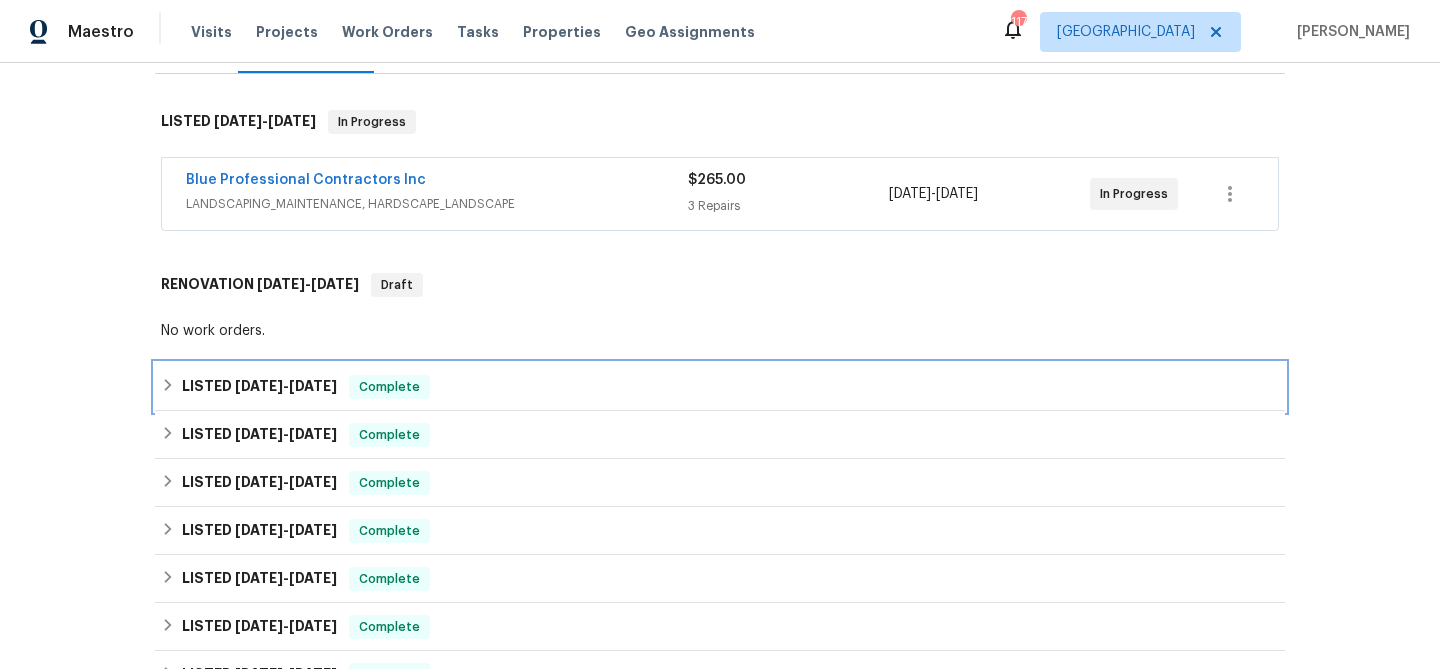 click on "LISTED   [DATE]  -  [DATE] Complete" at bounding box center (720, 387) 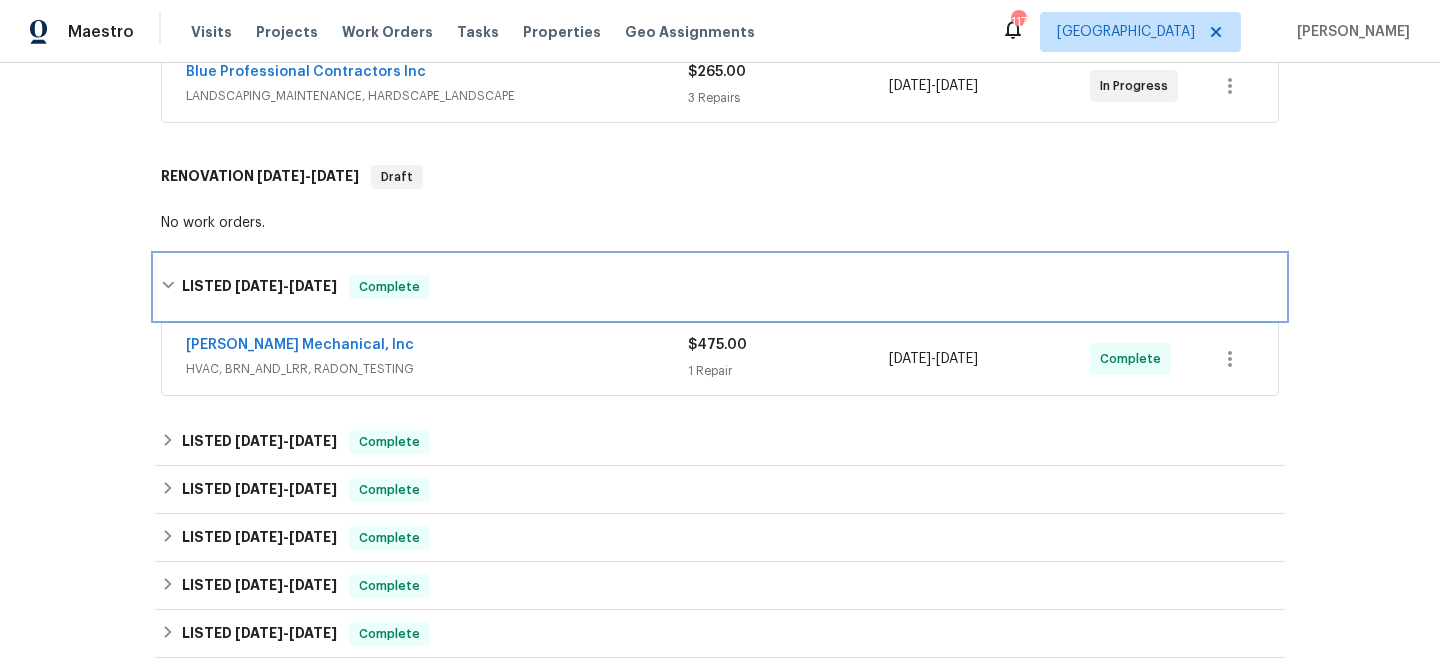 scroll, scrollTop: 417, scrollLeft: 0, axis: vertical 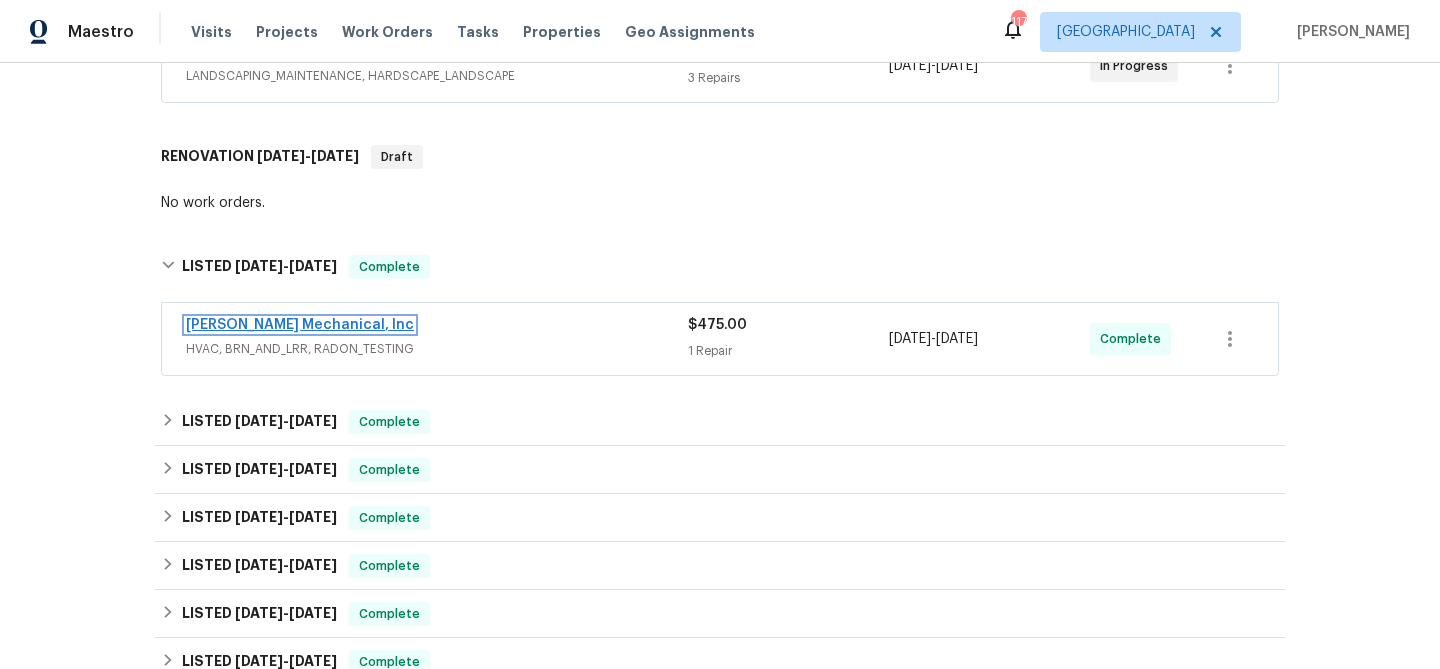 click on "[PERSON_NAME] Mechanical, Inc" at bounding box center (300, 325) 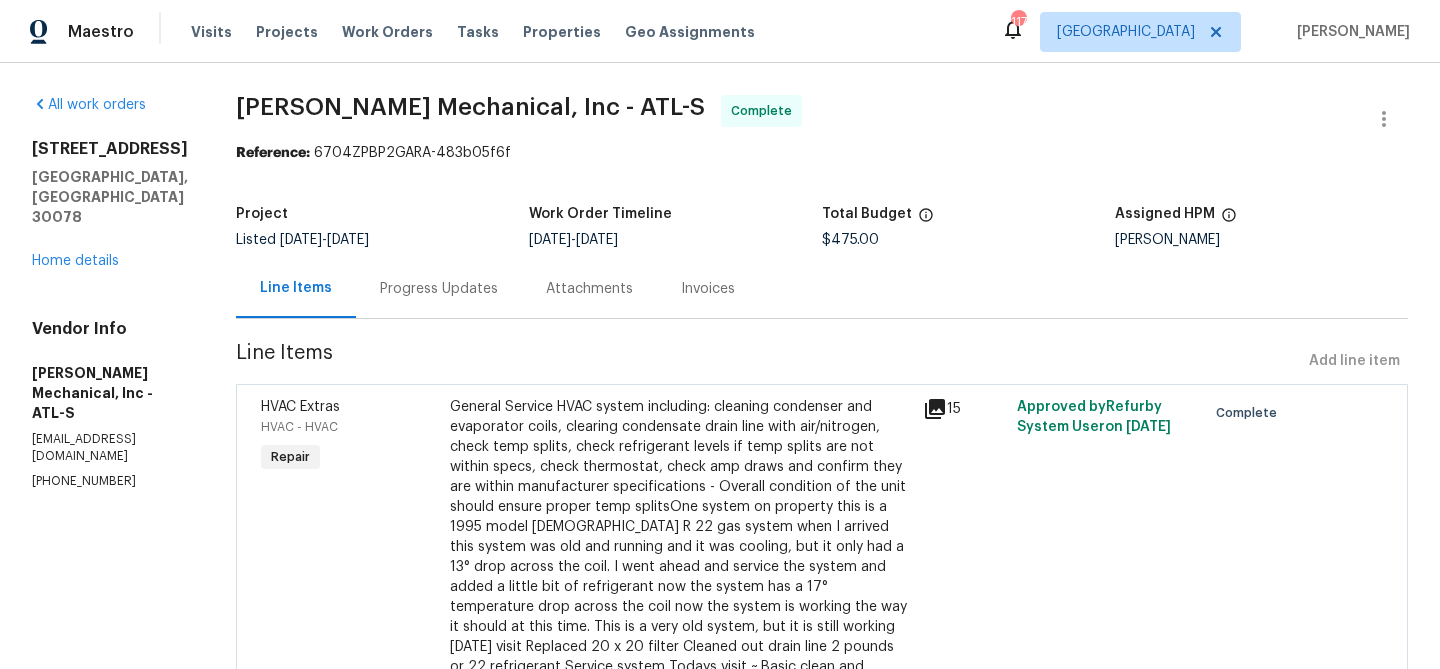 scroll, scrollTop: 444, scrollLeft: 0, axis: vertical 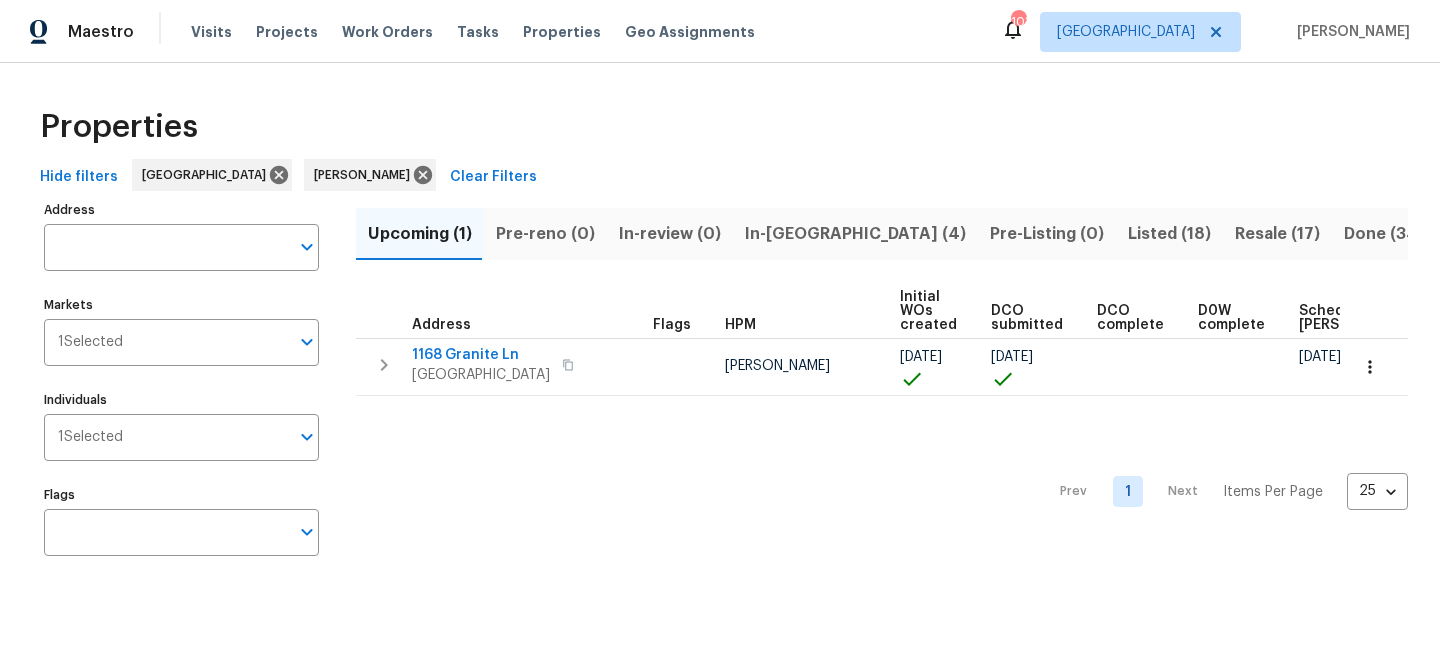 click on "In-[GEOGRAPHIC_DATA] (4)" at bounding box center (855, 234) 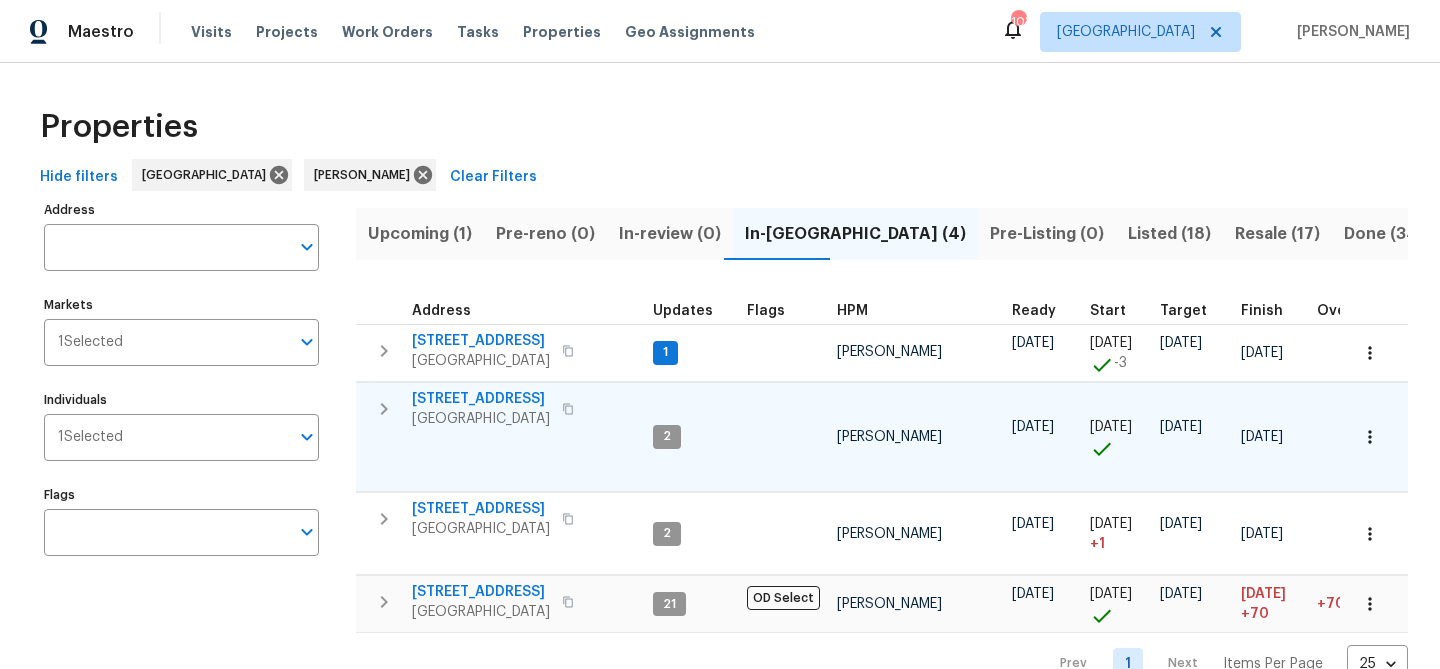 click 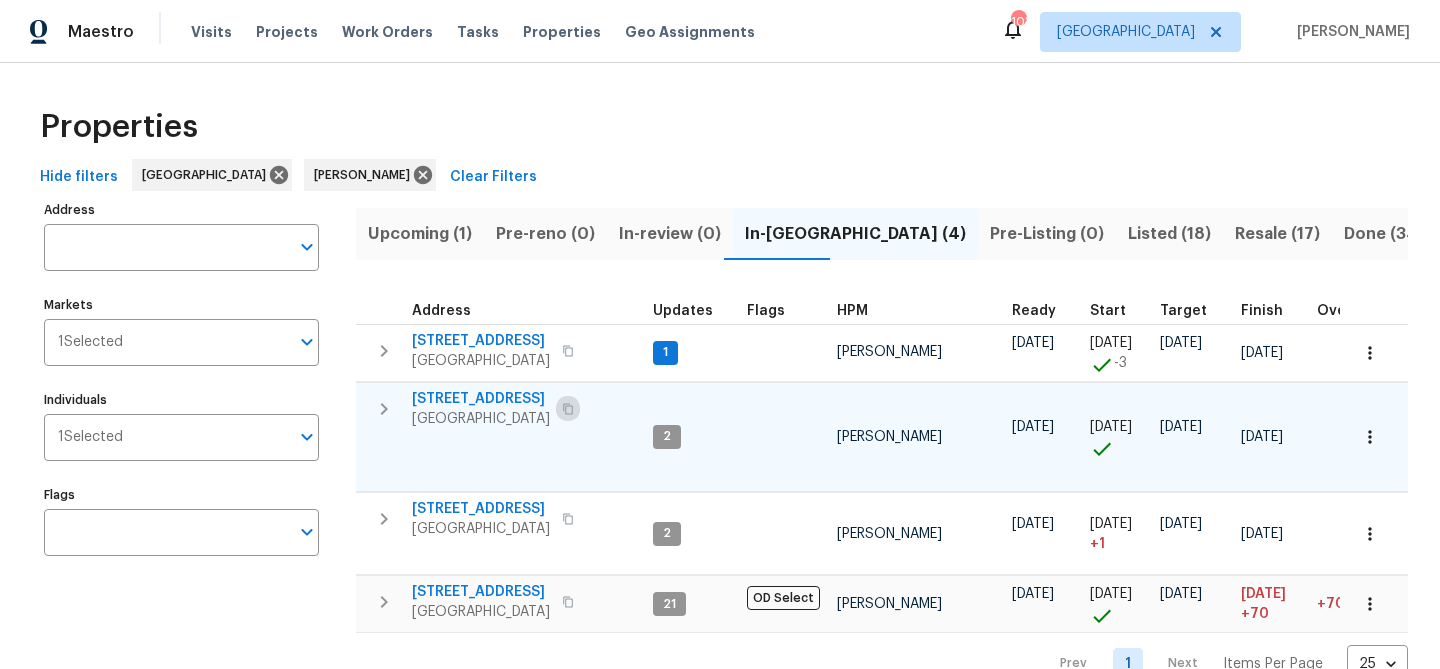 click 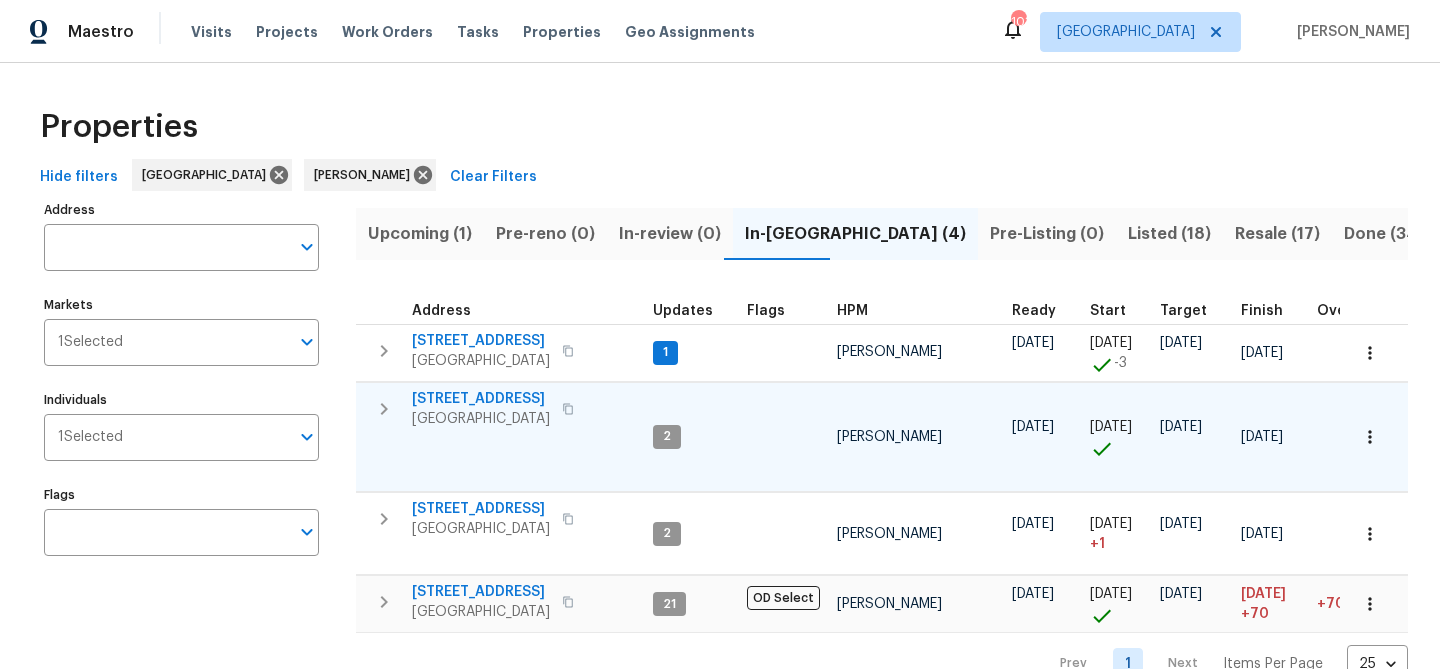 click 